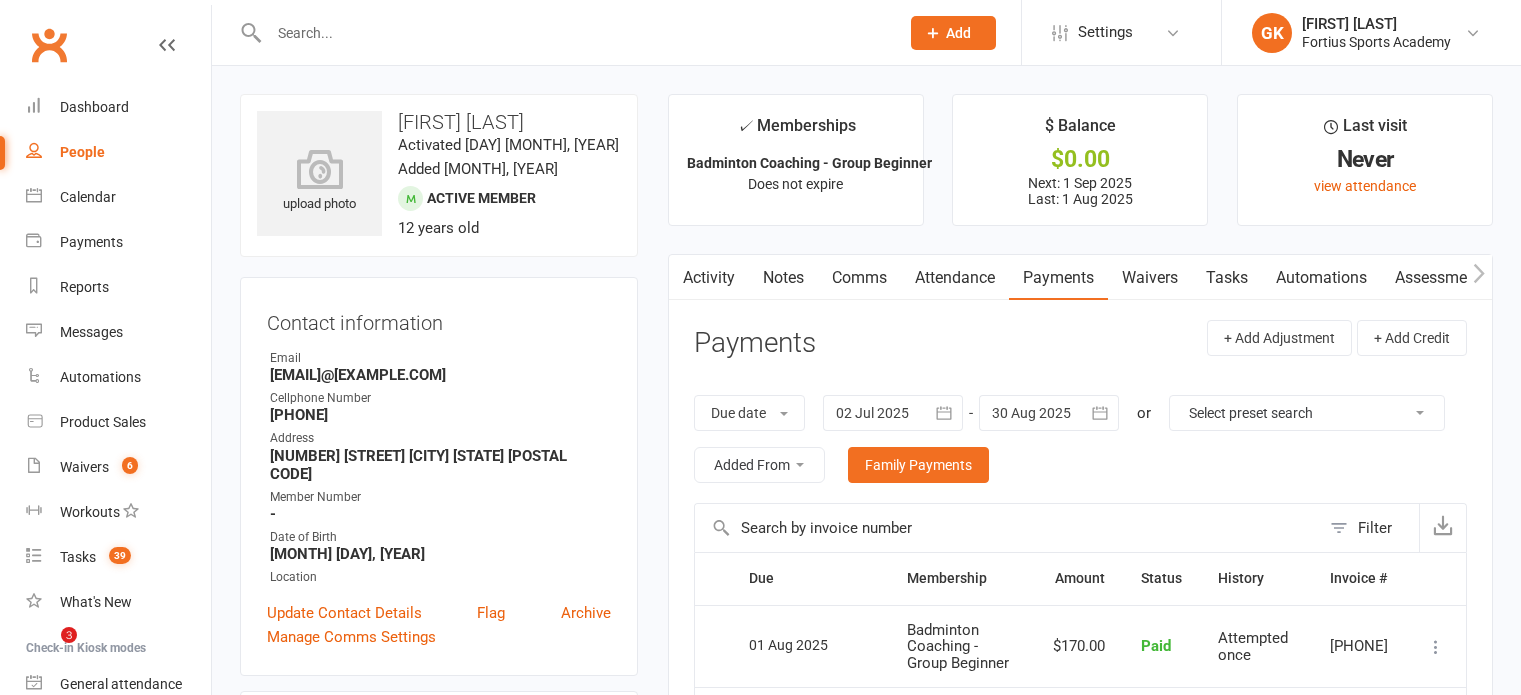 scroll, scrollTop: 240, scrollLeft: 0, axis: vertical 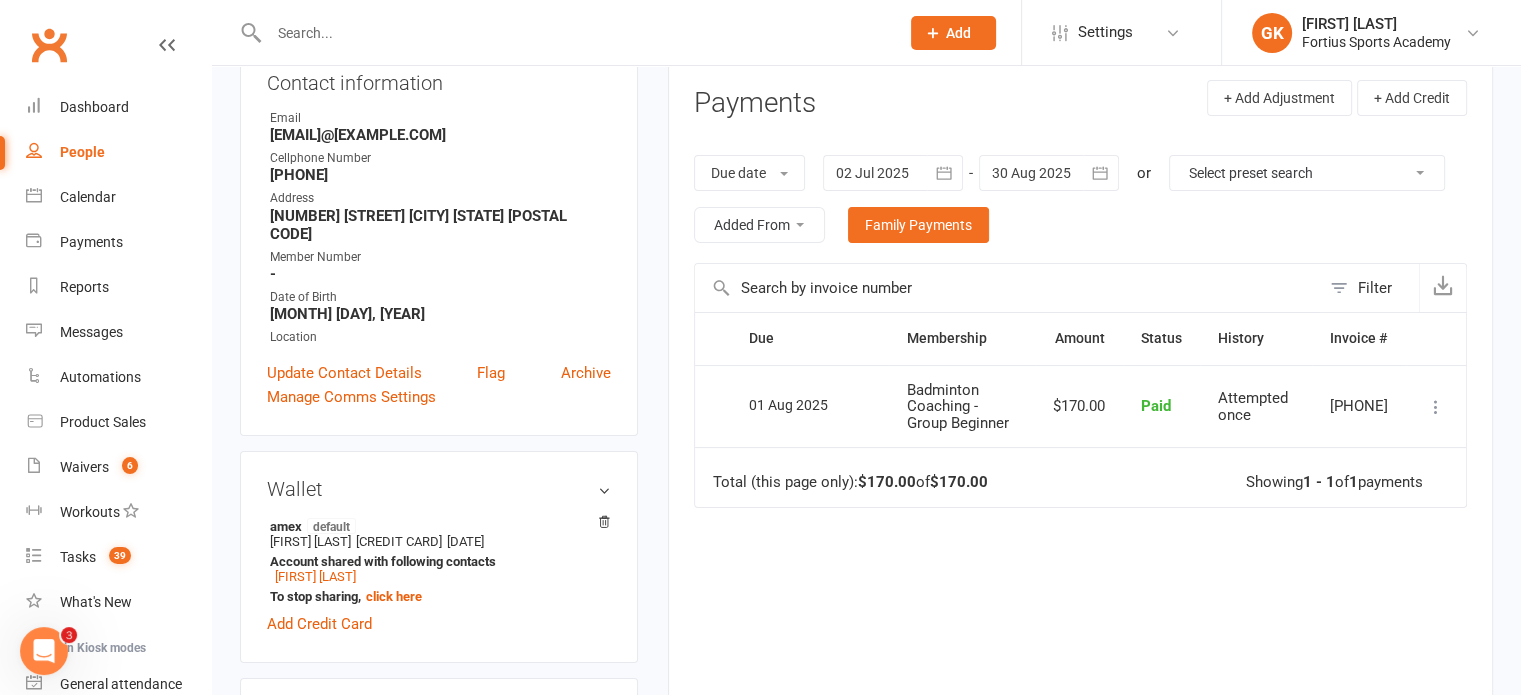 click on "People" at bounding box center [82, 152] 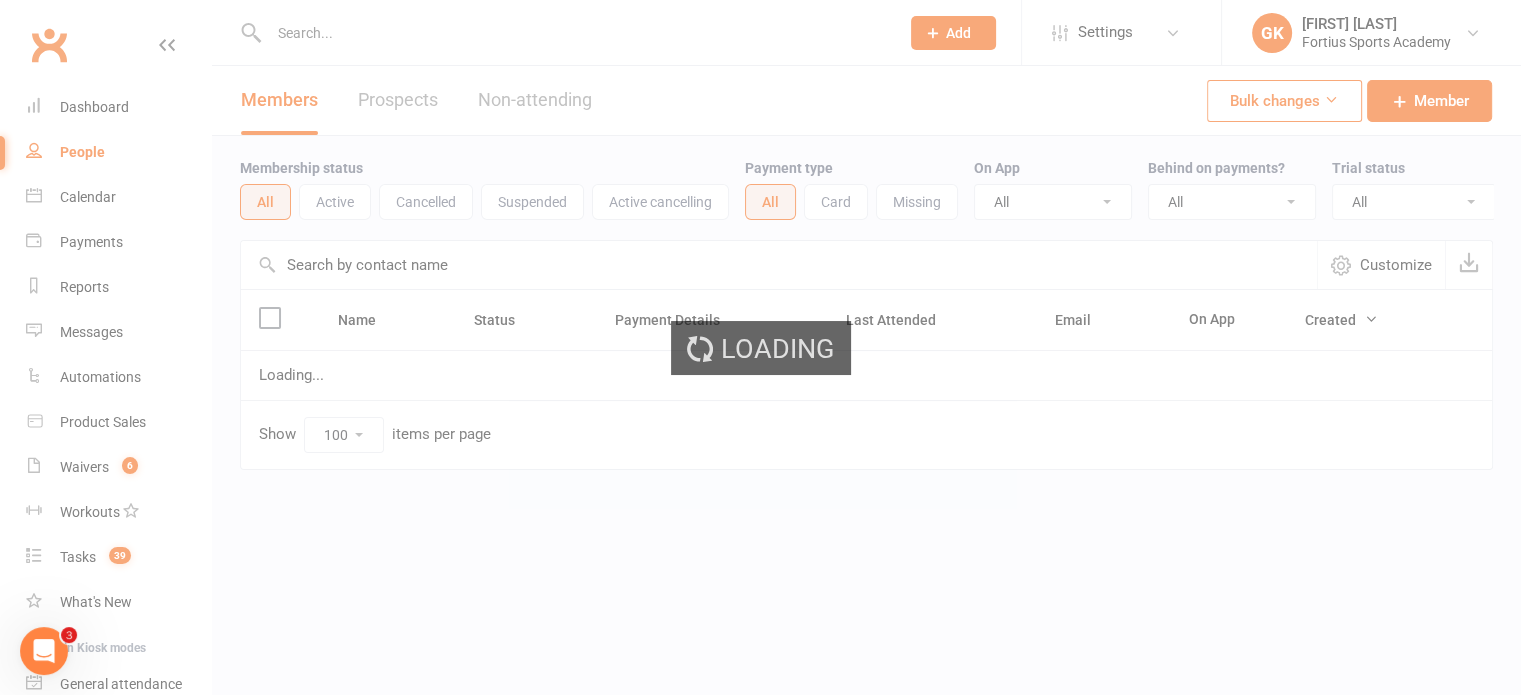 scroll, scrollTop: 0, scrollLeft: 0, axis: both 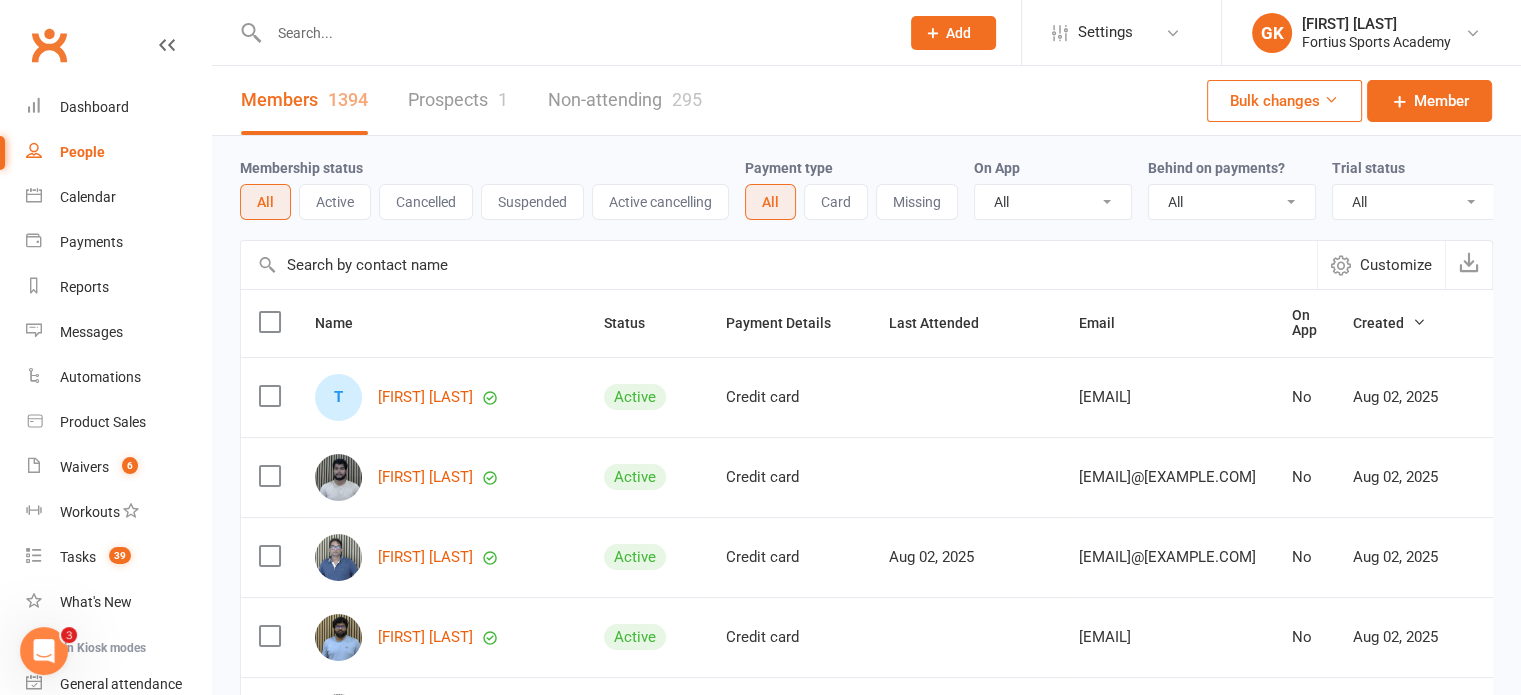 click on "Prospects 1" at bounding box center [458, 100] 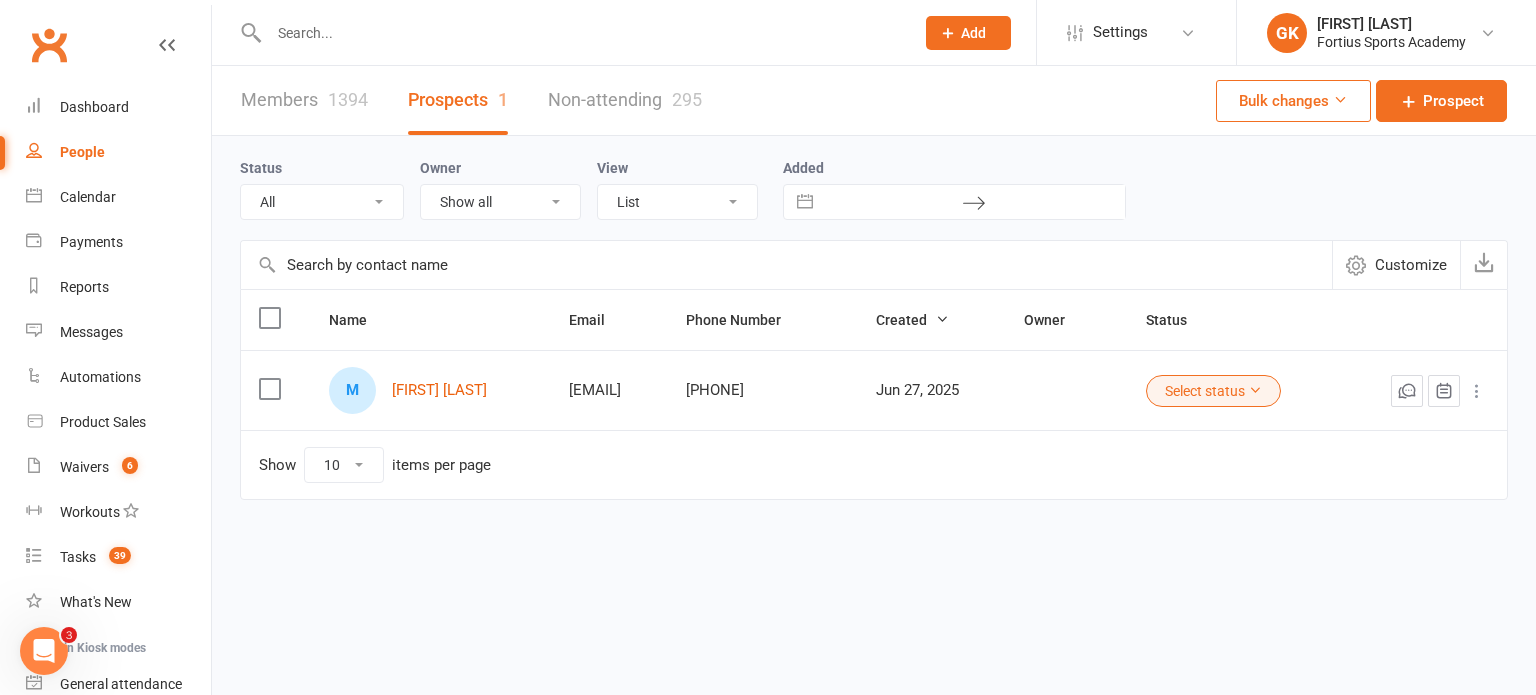 click on "Non-attending 295" at bounding box center [625, 100] 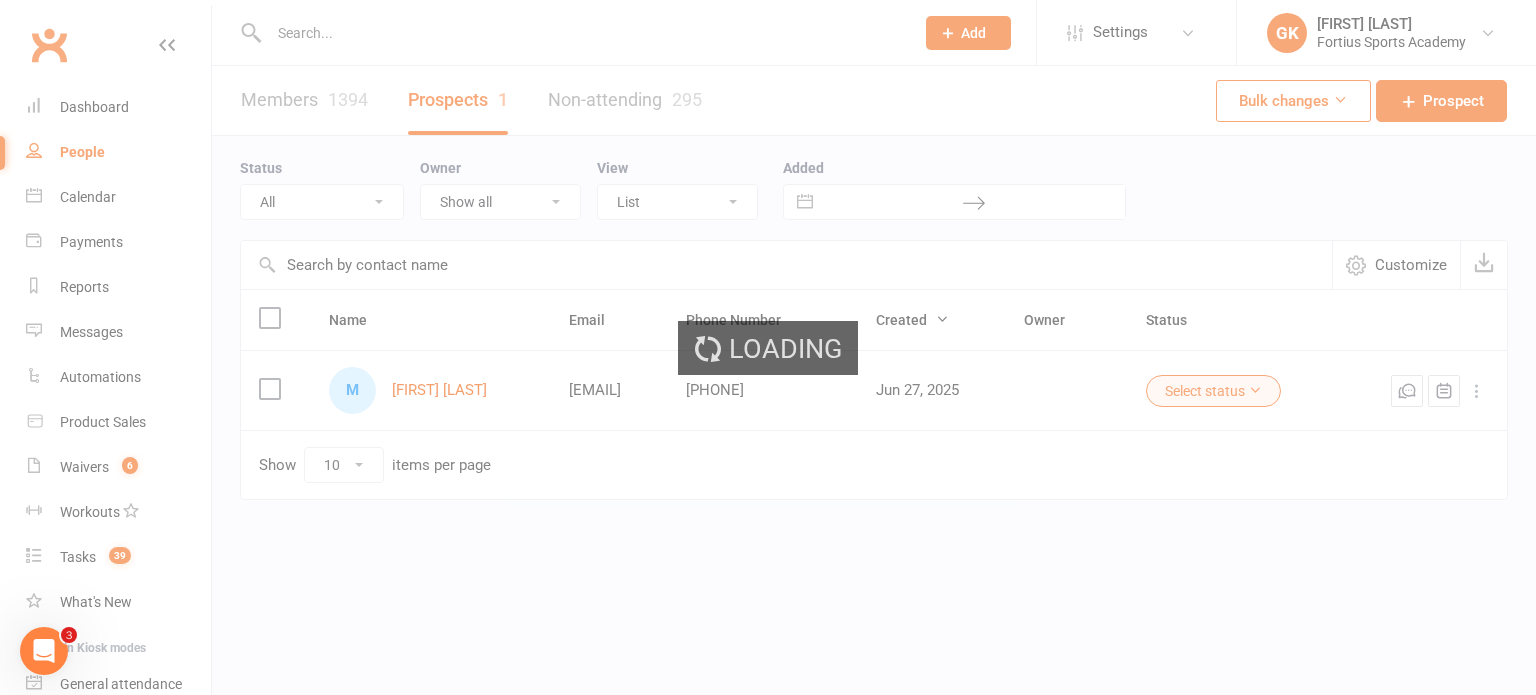 select on "100" 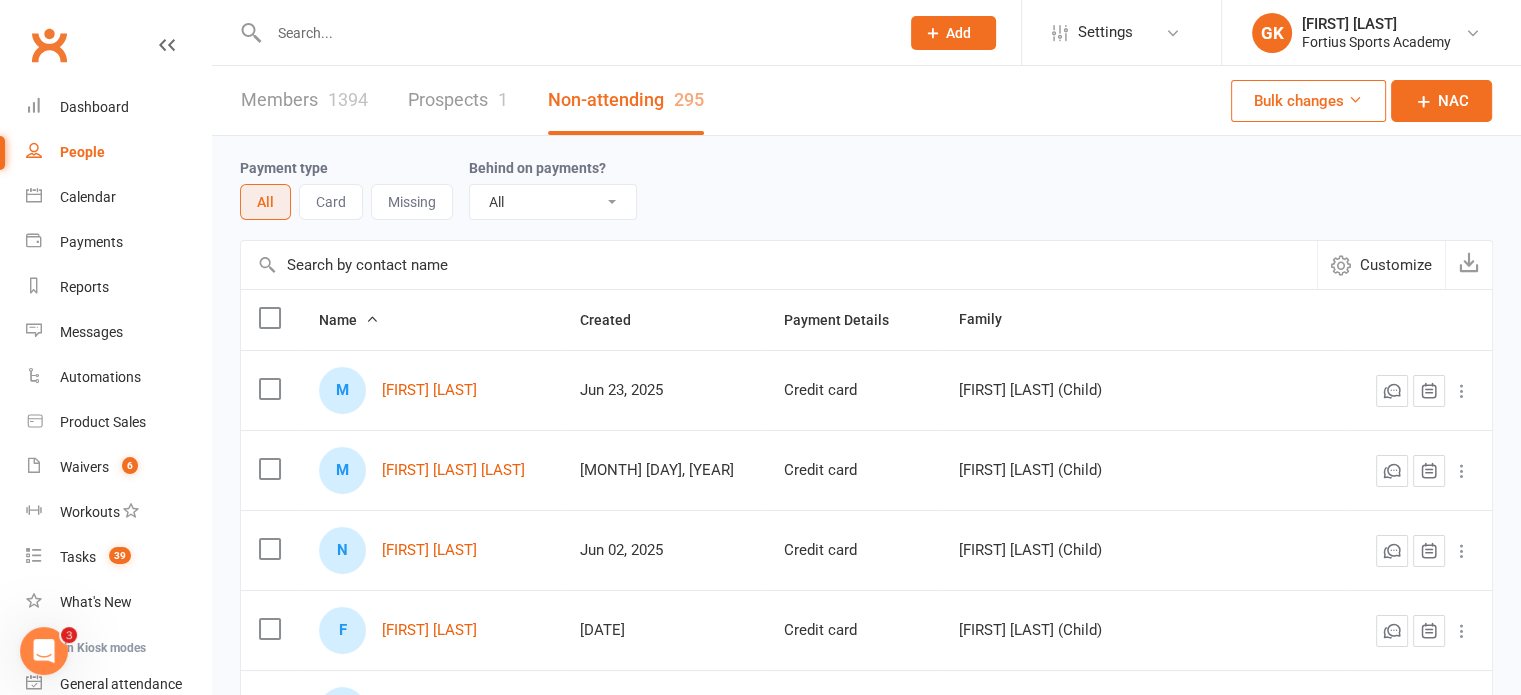 click on "Members 1394" at bounding box center [304, 100] 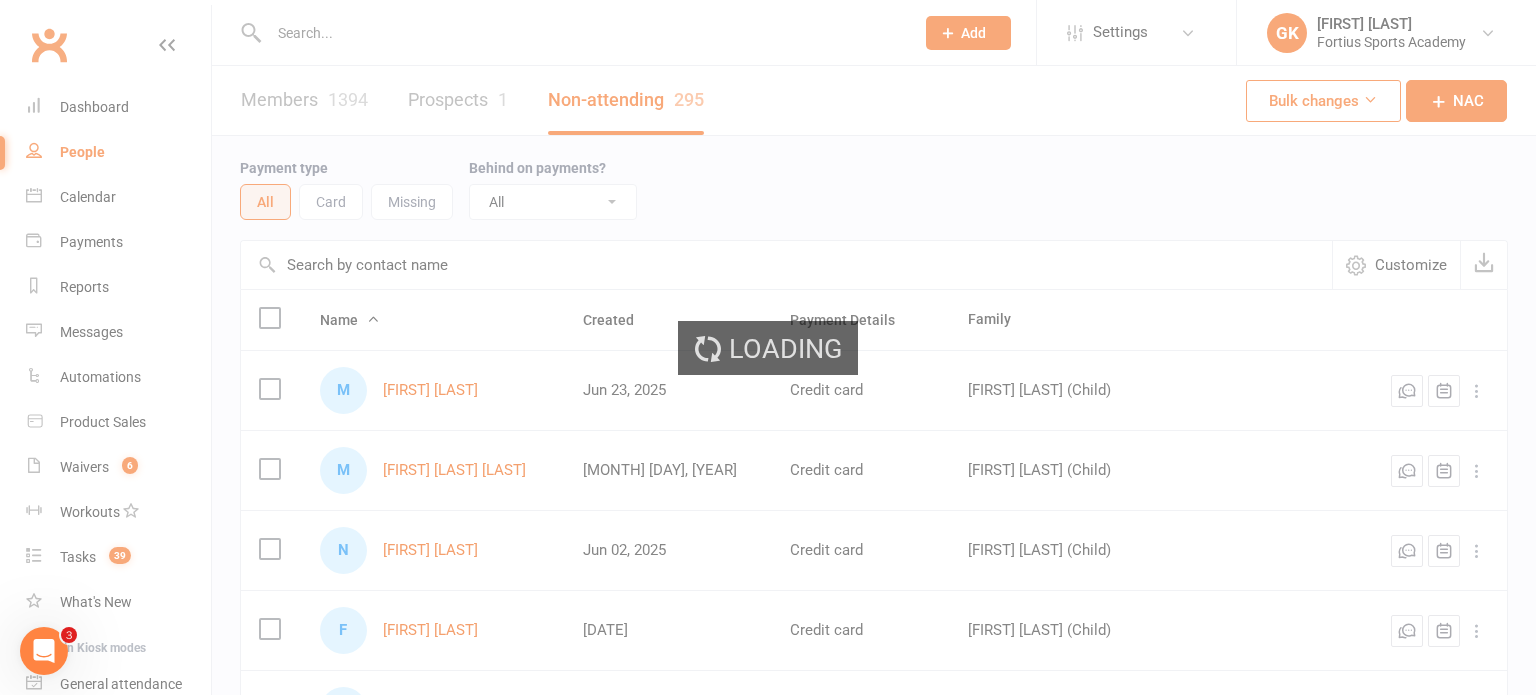 select on "100" 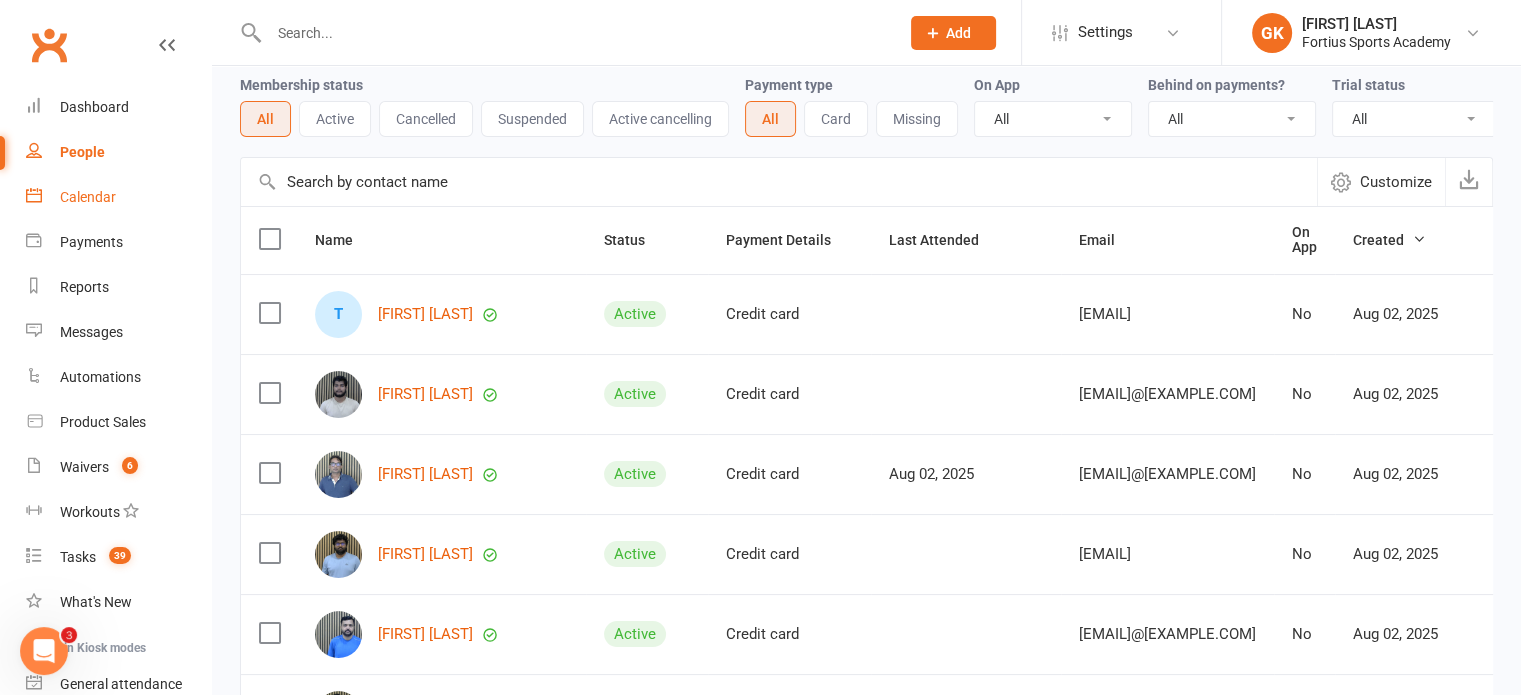 scroll, scrollTop: 0, scrollLeft: 0, axis: both 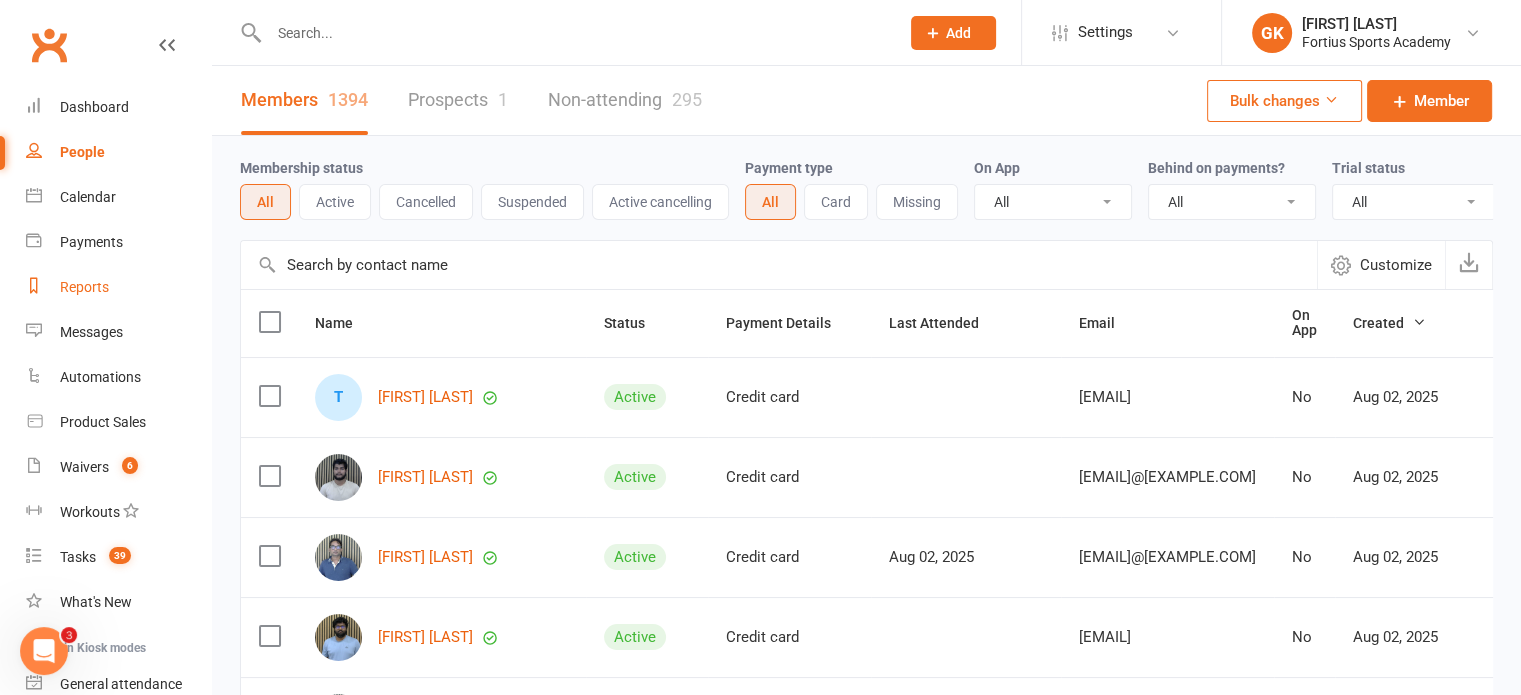 click on "Reports" at bounding box center [84, 287] 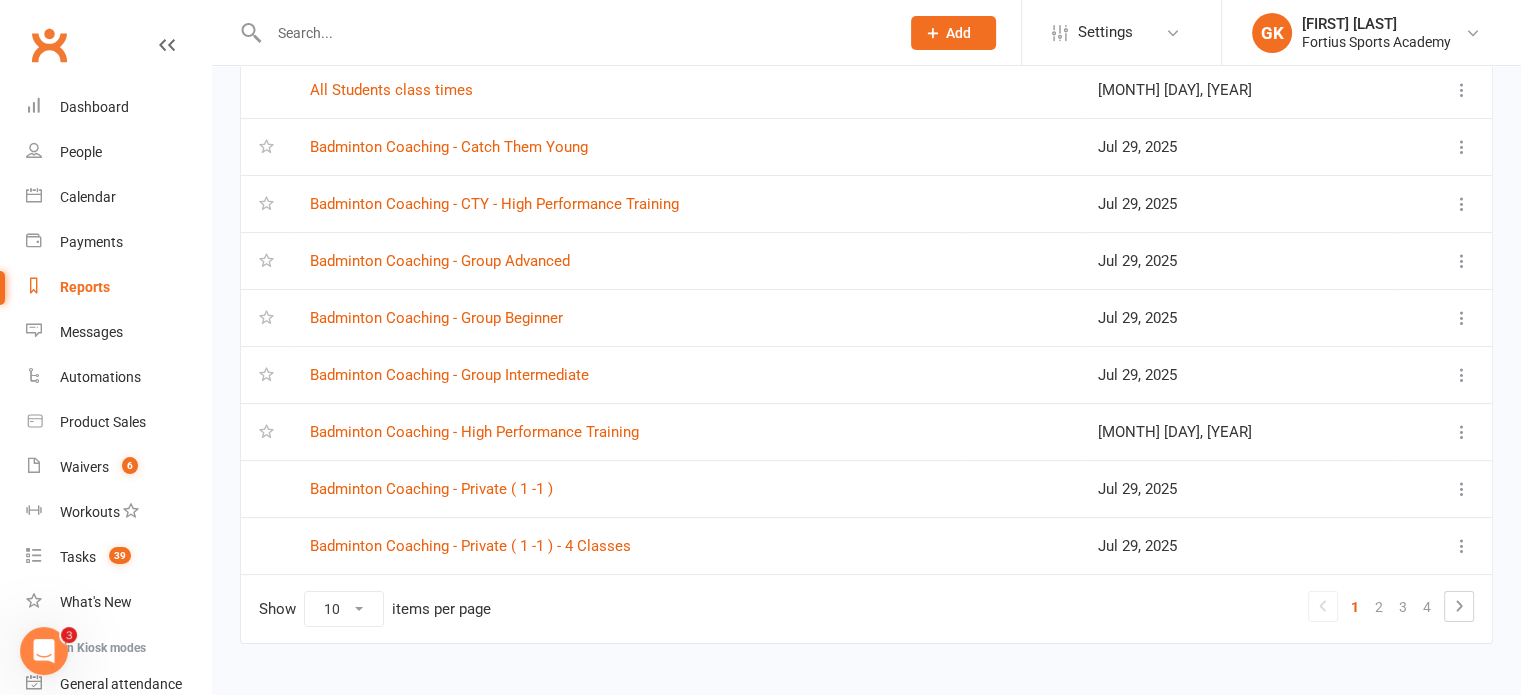 scroll, scrollTop: 284, scrollLeft: 0, axis: vertical 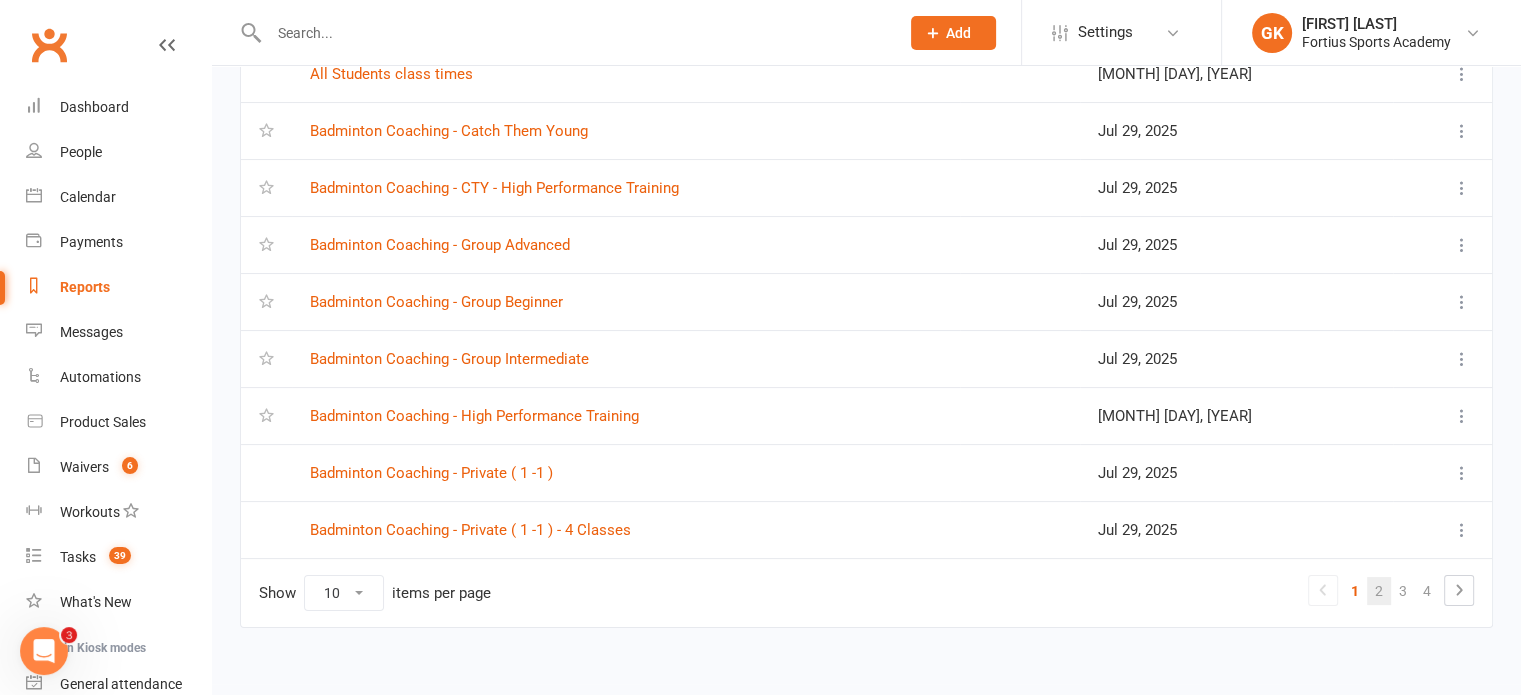 click on "2" at bounding box center (1379, 591) 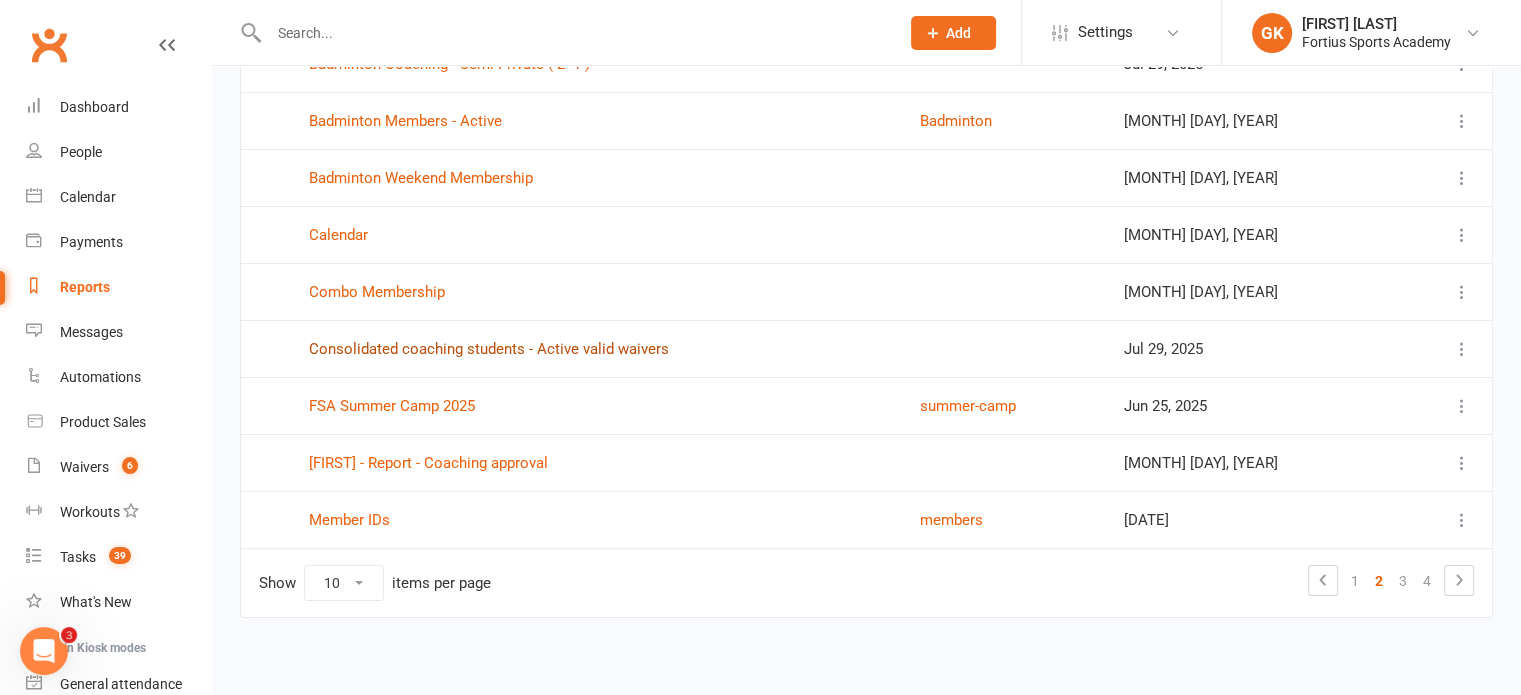 scroll, scrollTop: 298, scrollLeft: 0, axis: vertical 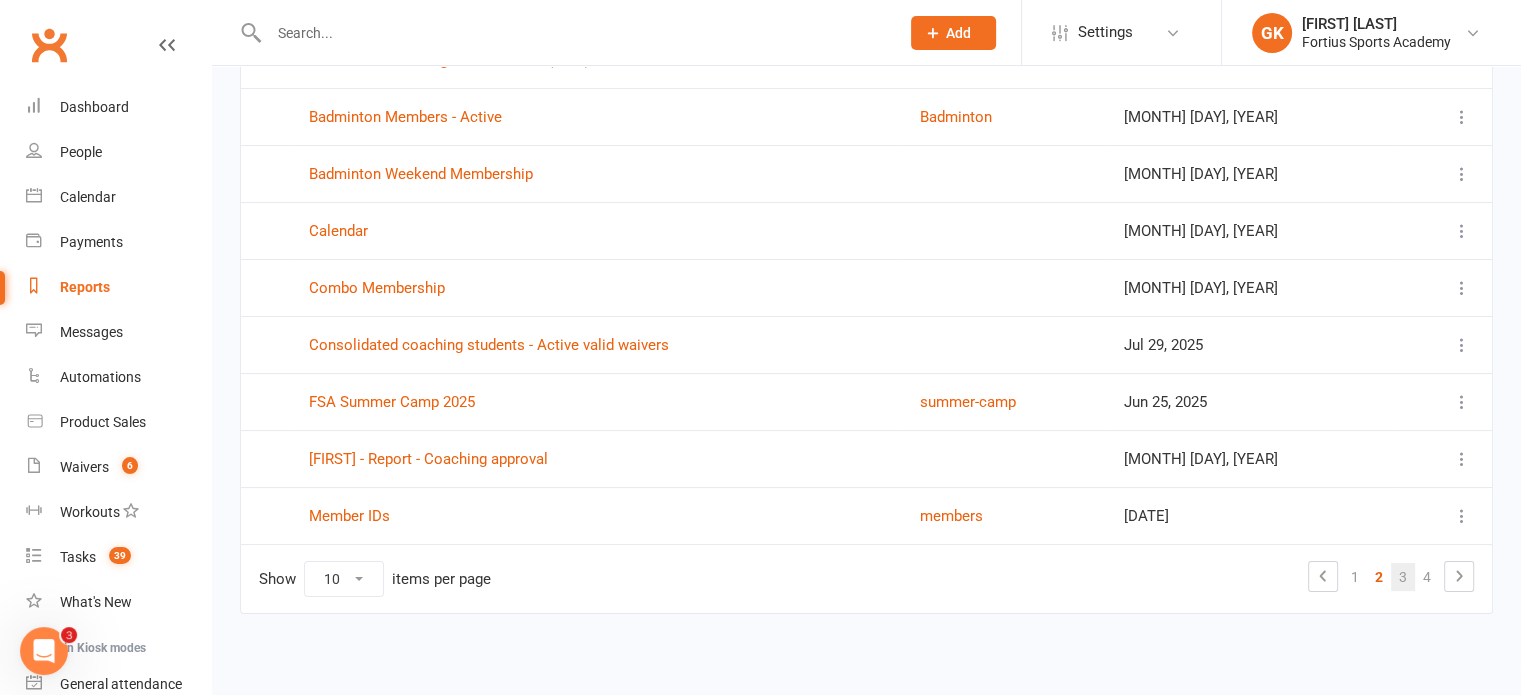 click on "3" at bounding box center (1403, 577) 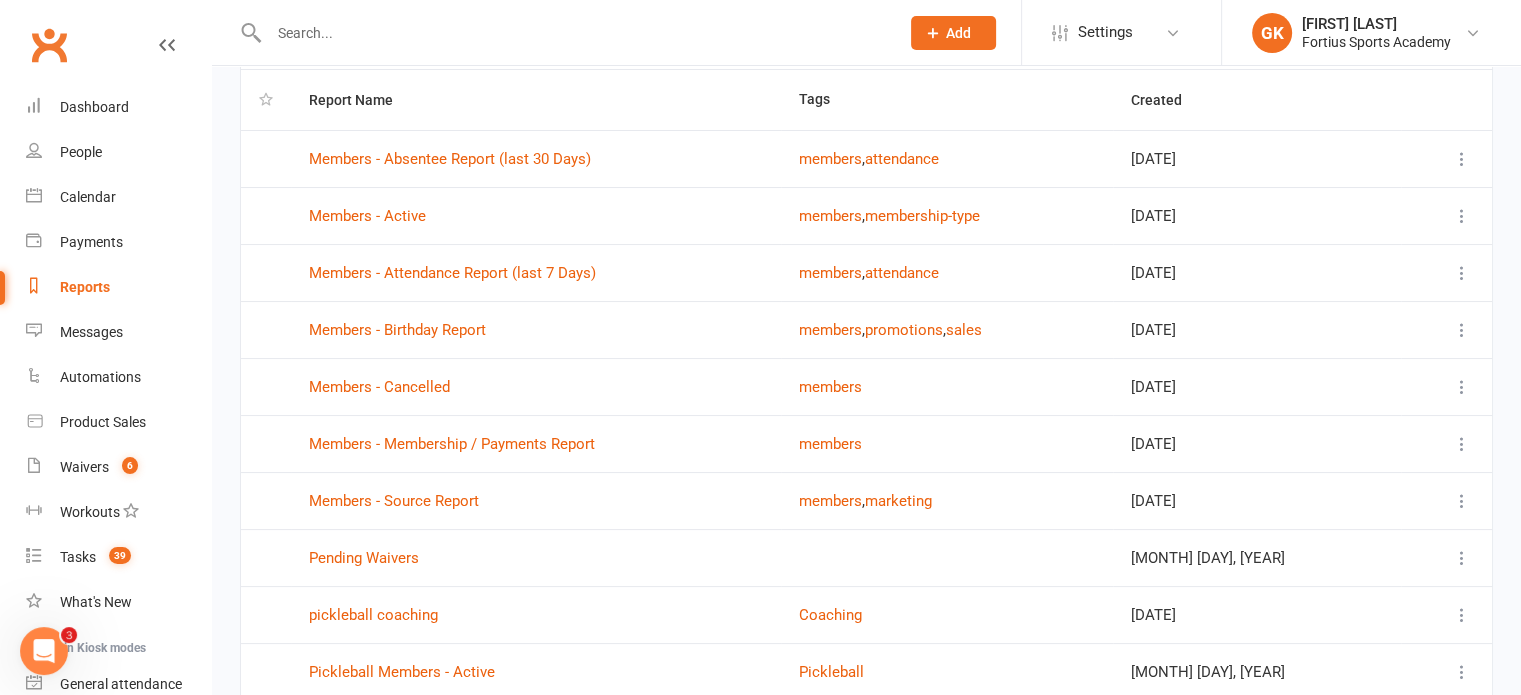 scroll, scrollTop: 139, scrollLeft: 0, axis: vertical 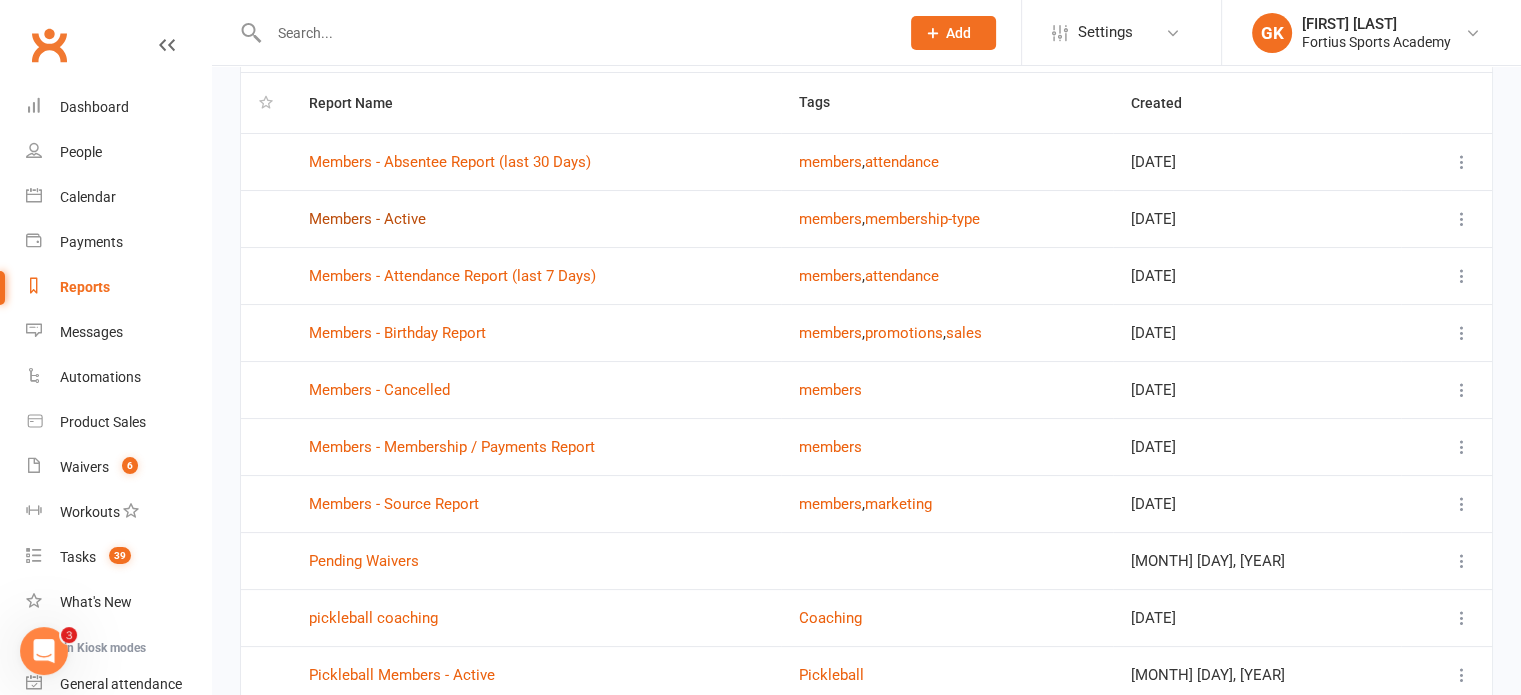 click on "Members - Active" at bounding box center [367, 219] 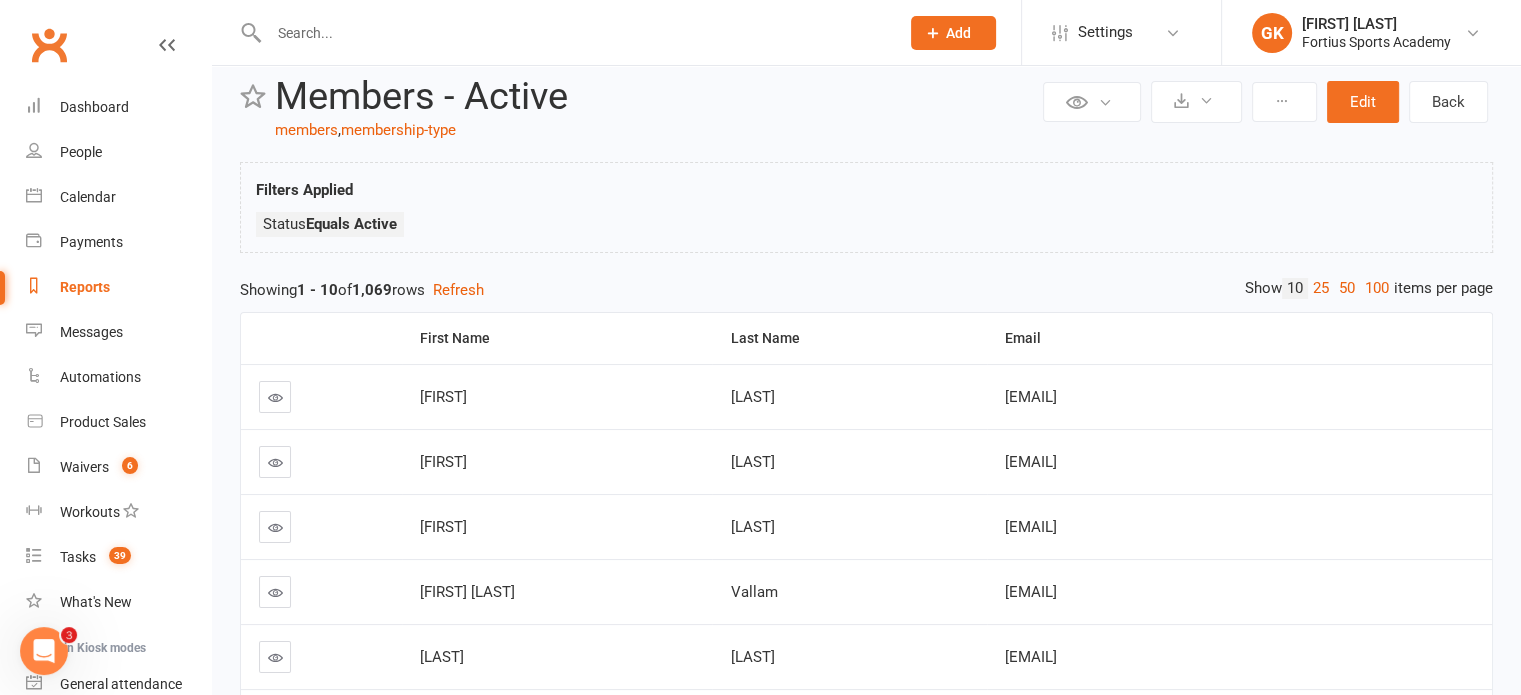 scroll, scrollTop: 0, scrollLeft: 0, axis: both 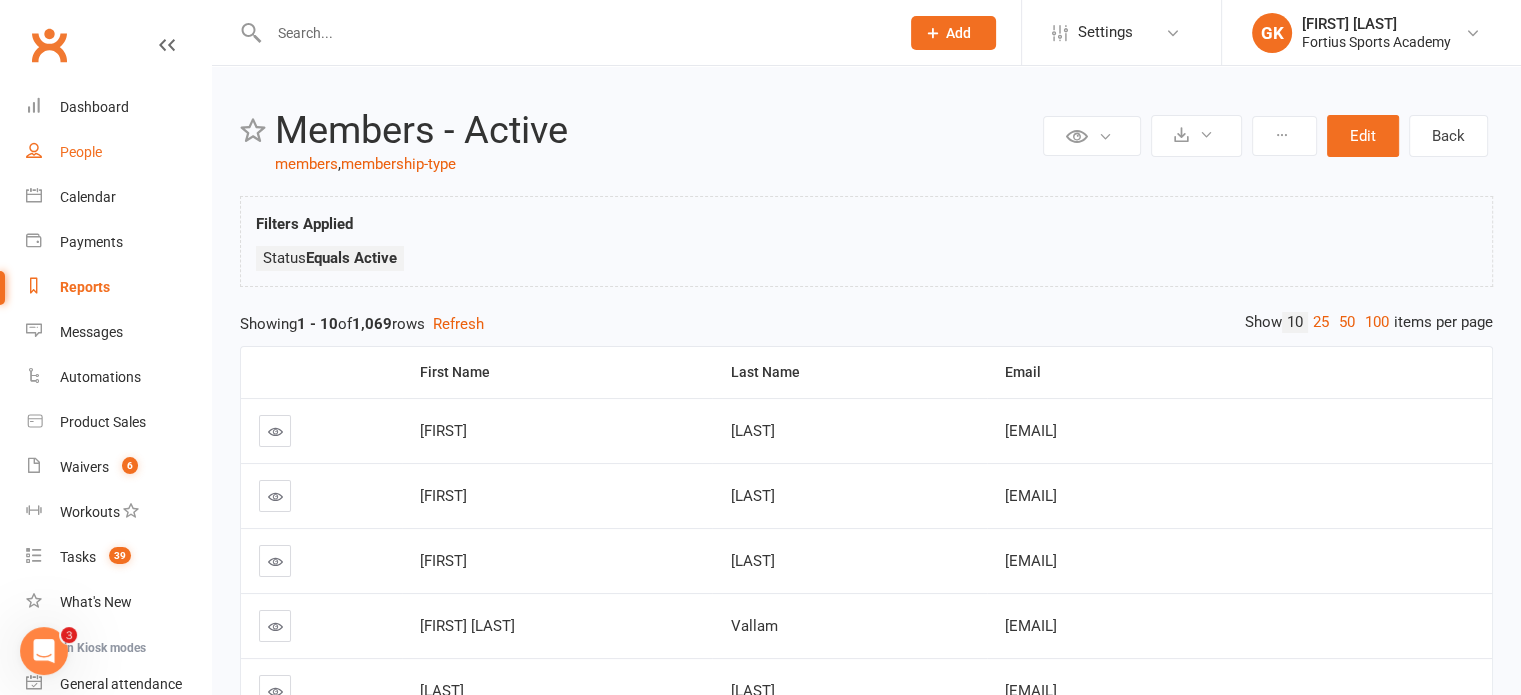 click on "People" at bounding box center (118, 152) 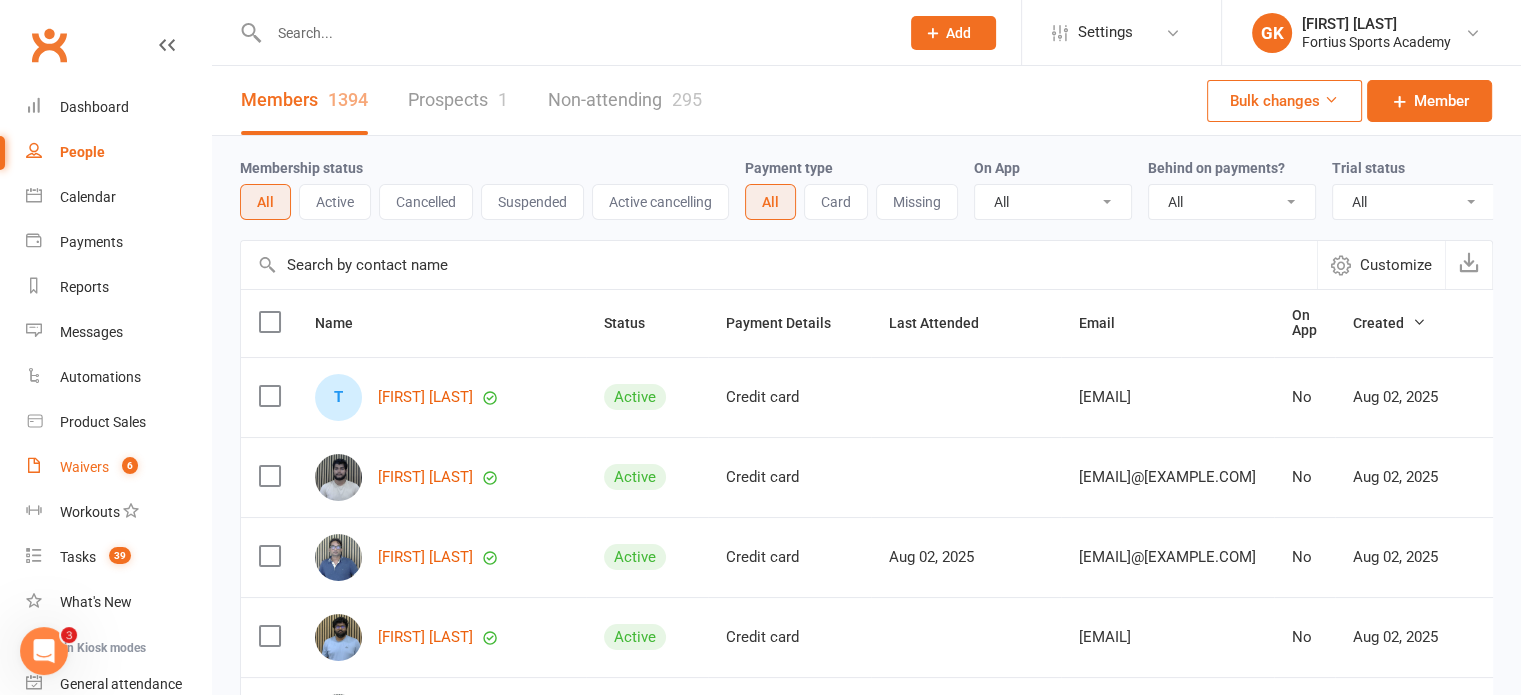click on "Waivers" at bounding box center [84, 467] 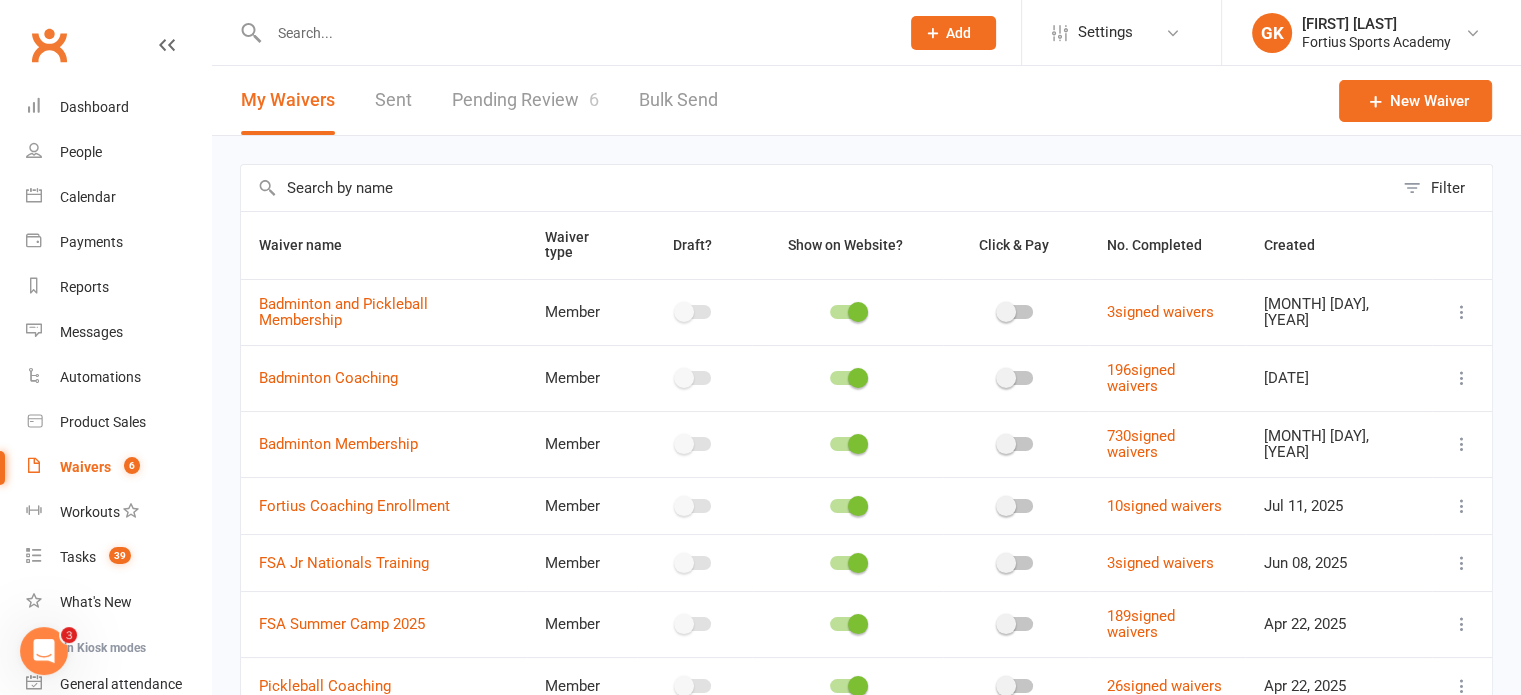 click on "Pending Review 6" at bounding box center [525, 100] 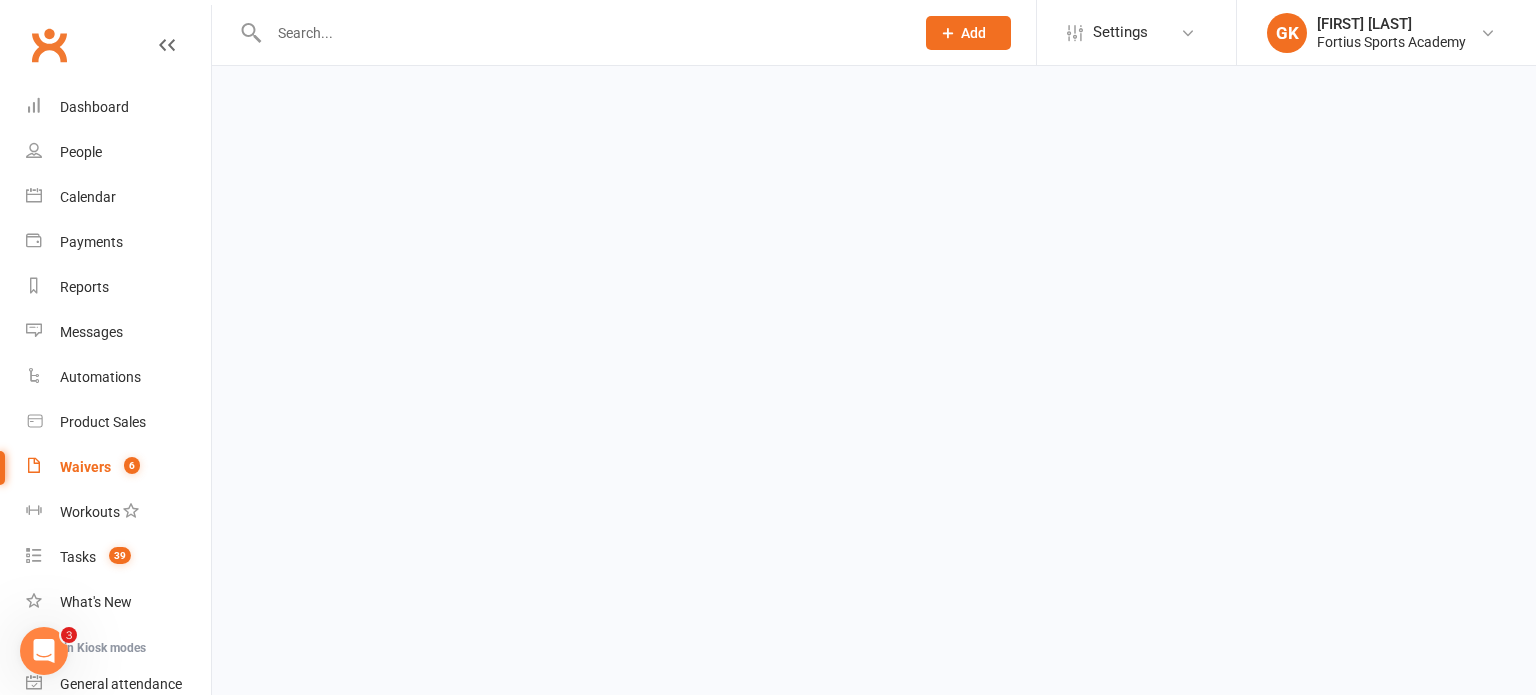 select on "100" 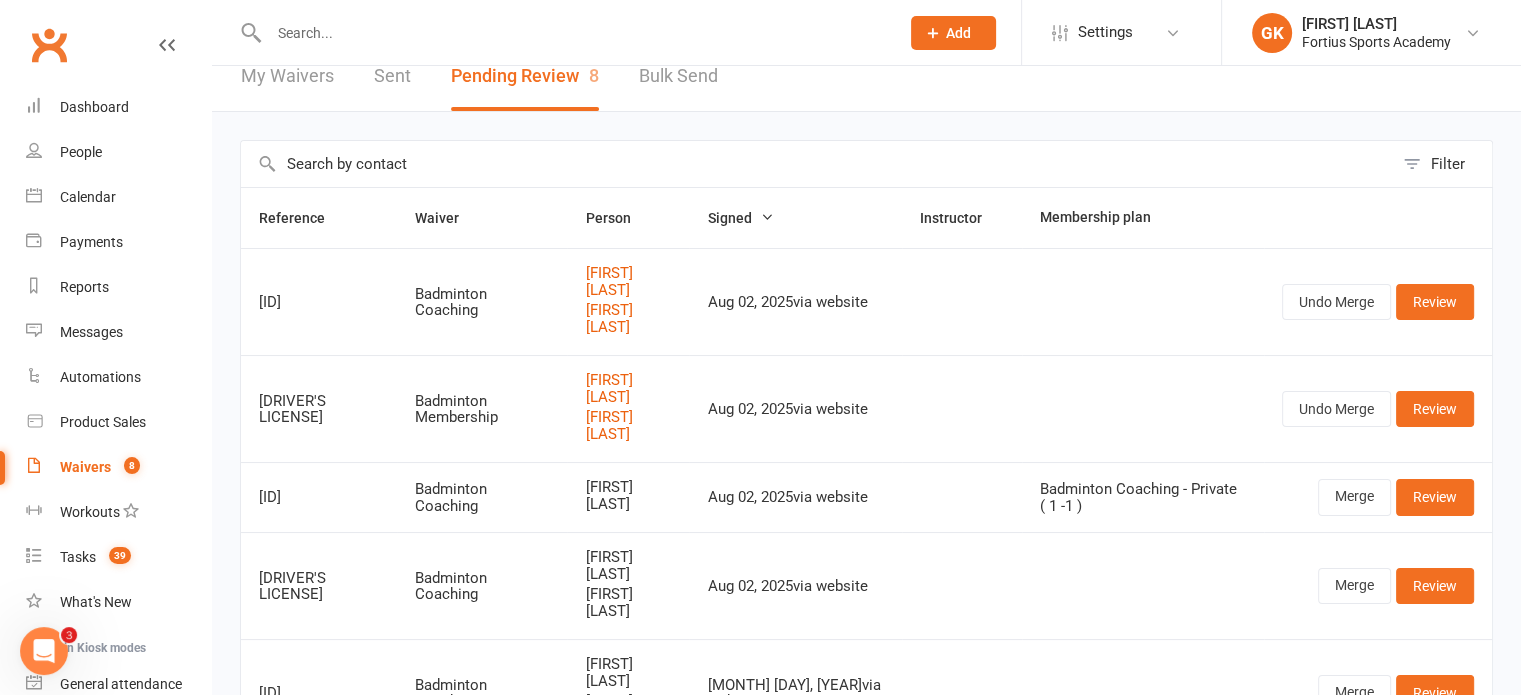 scroll, scrollTop: 0, scrollLeft: 0, axis: both 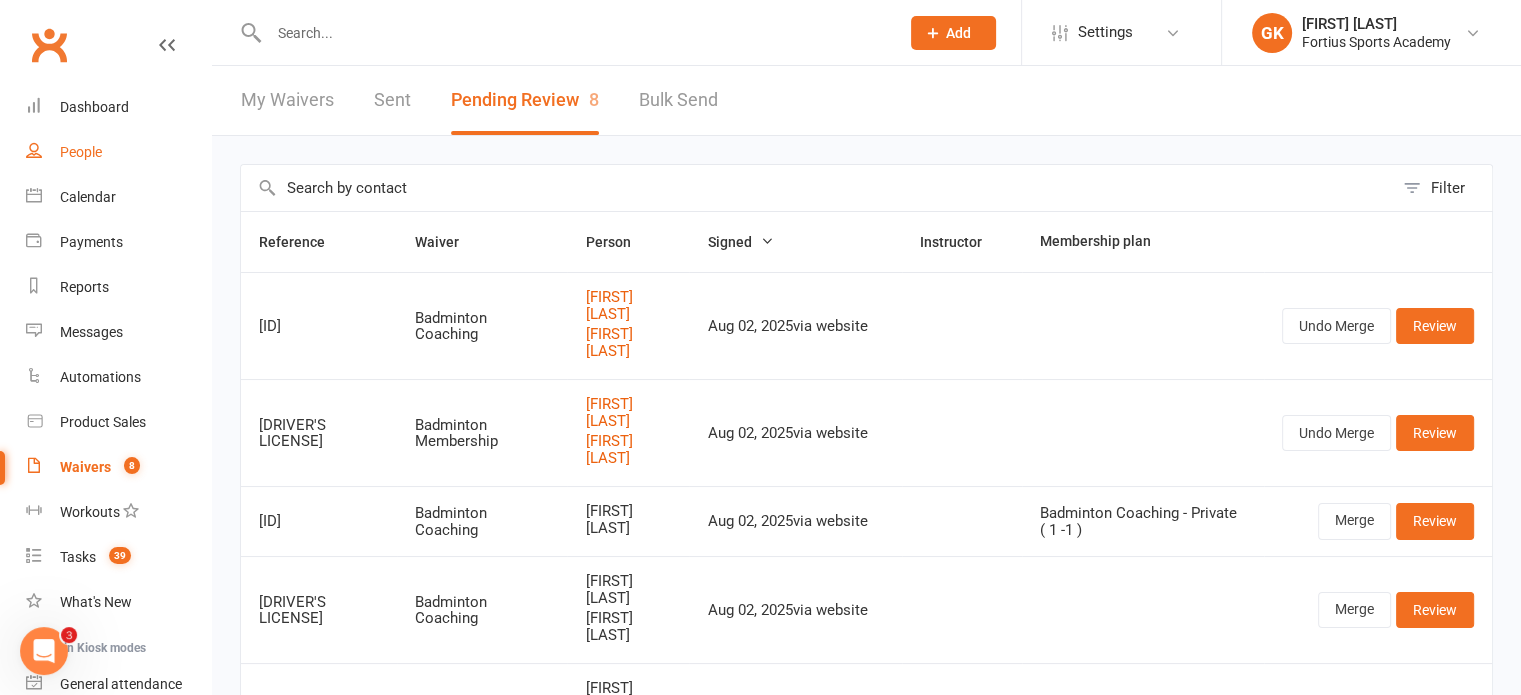 click on "People" at bounding box center [118, 152] 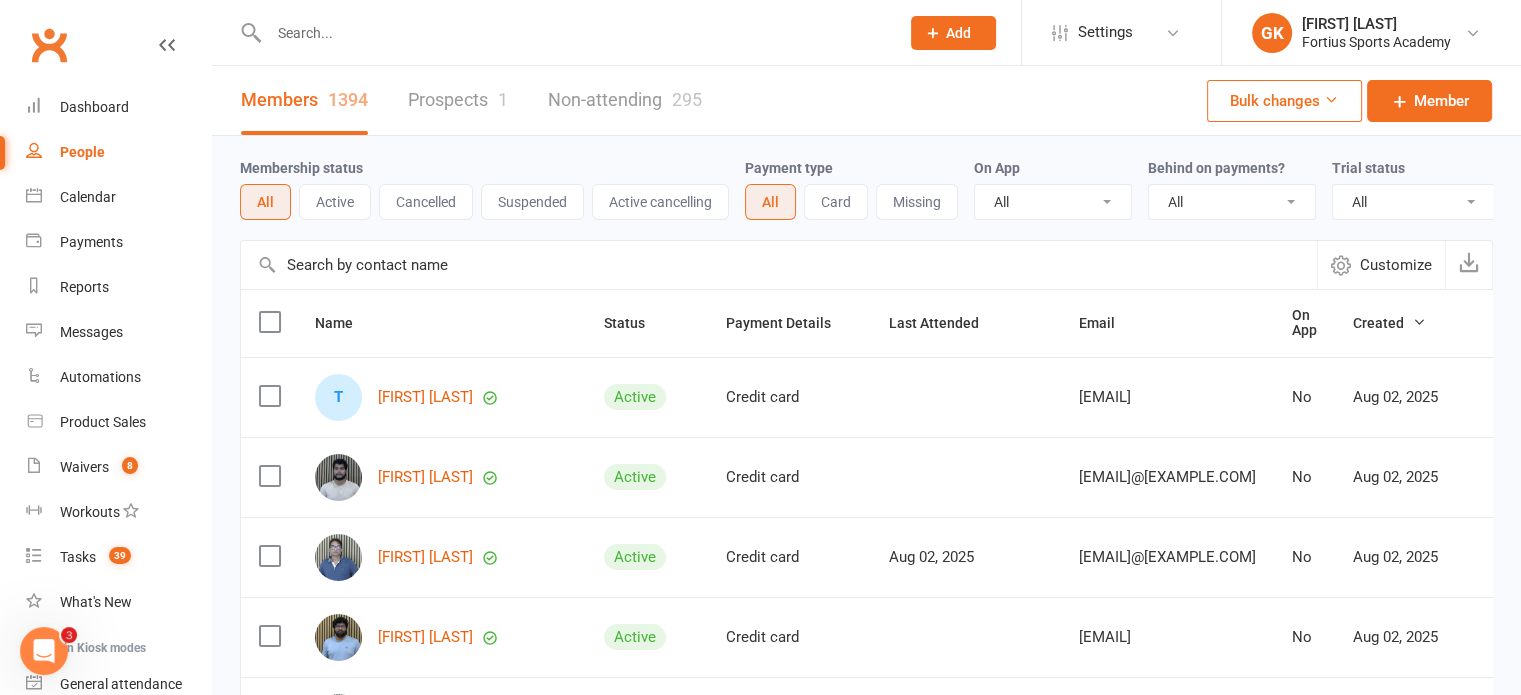 click at bounding box center (574, 33) 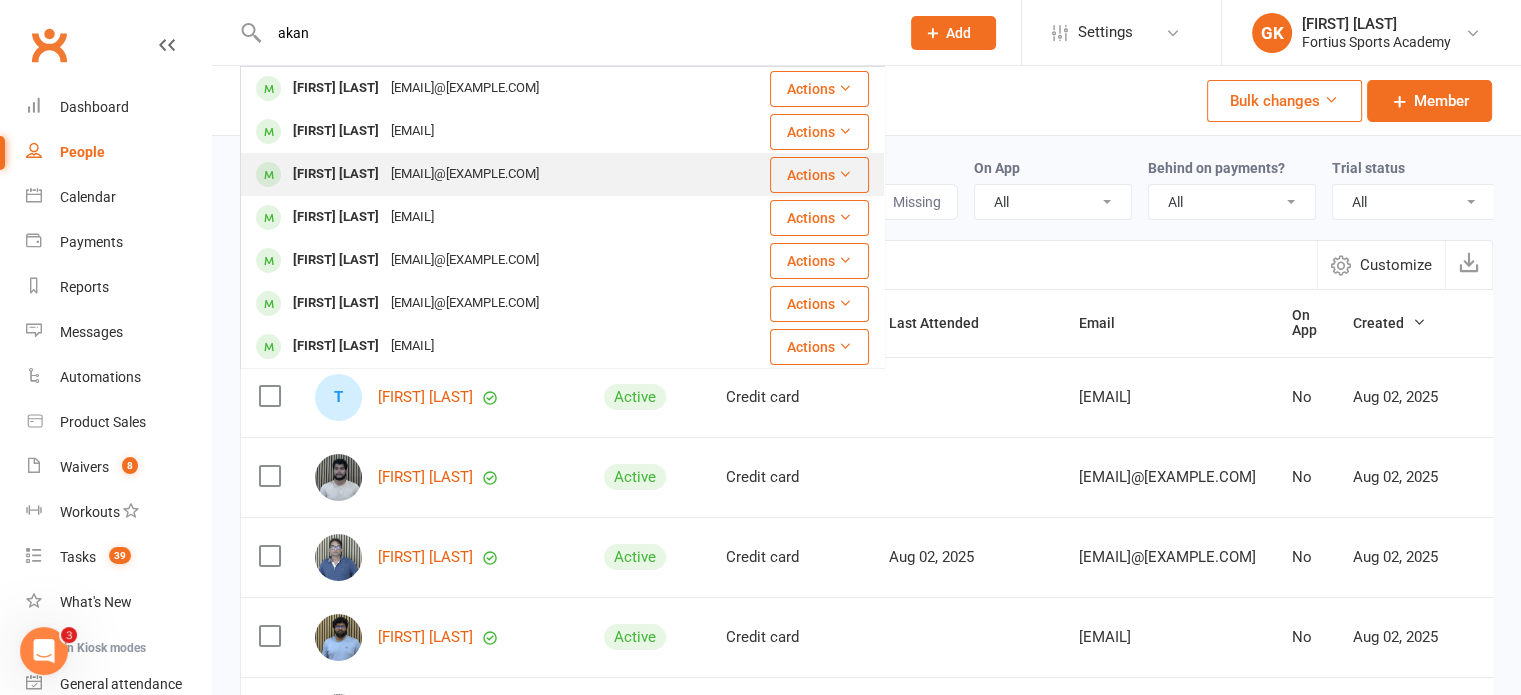 type on "akan" 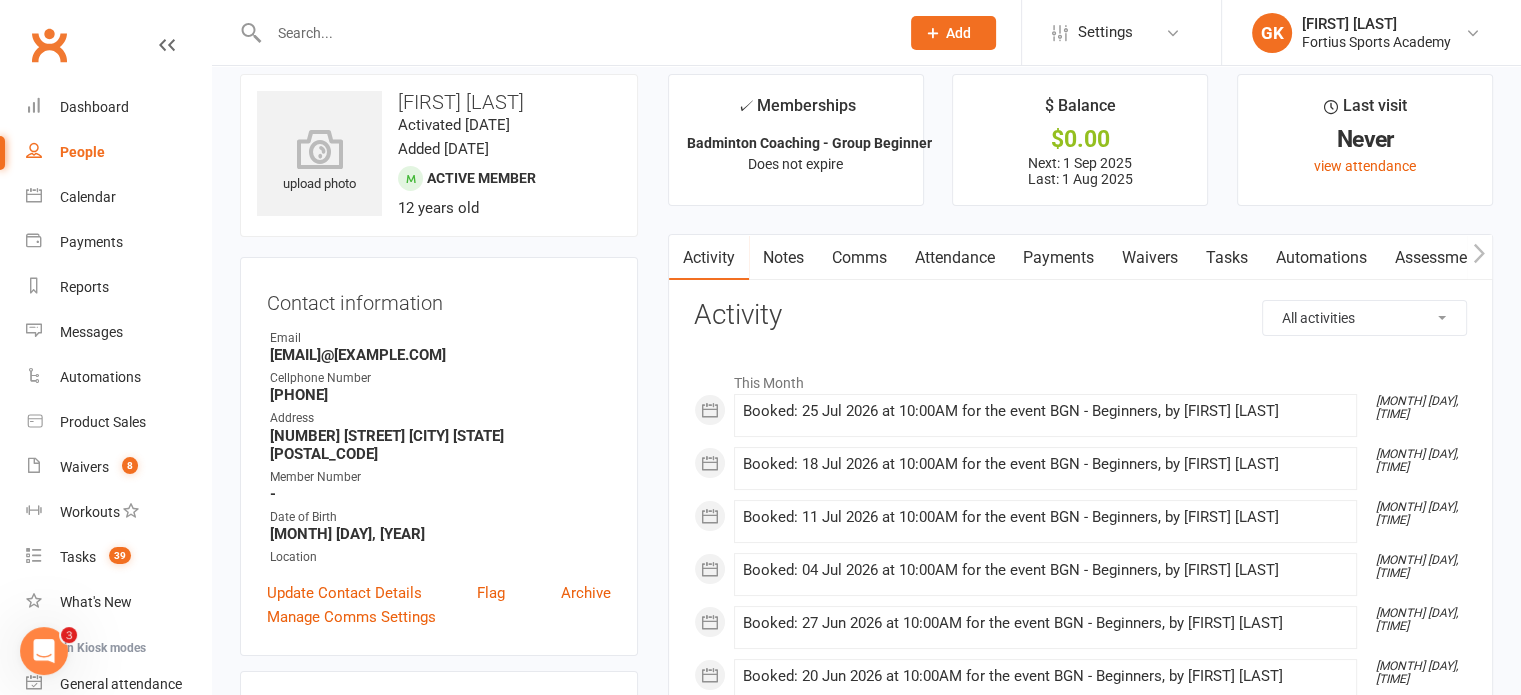 scroll, scrollTop: 59, scrollLeft: 0, axis: vertical 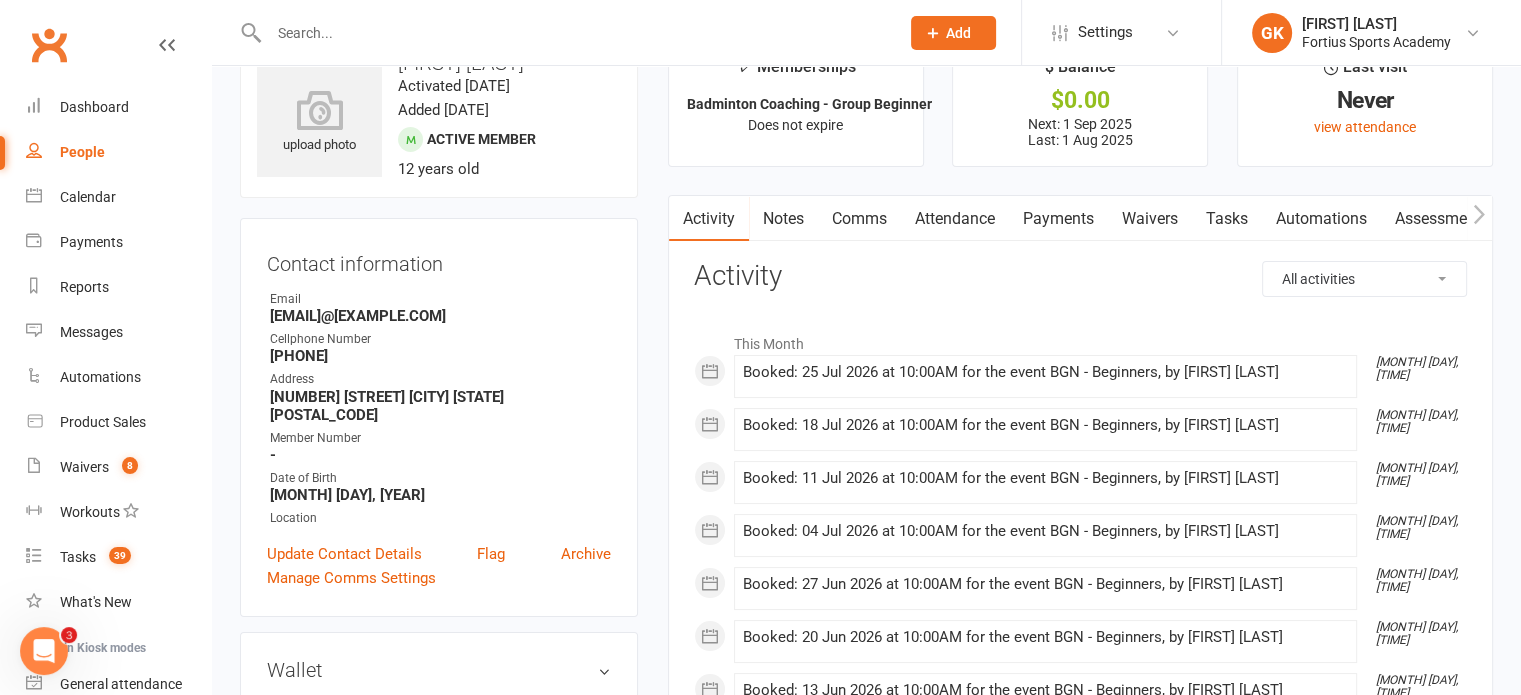 click on "Comms" at bounding box center [859, 219] 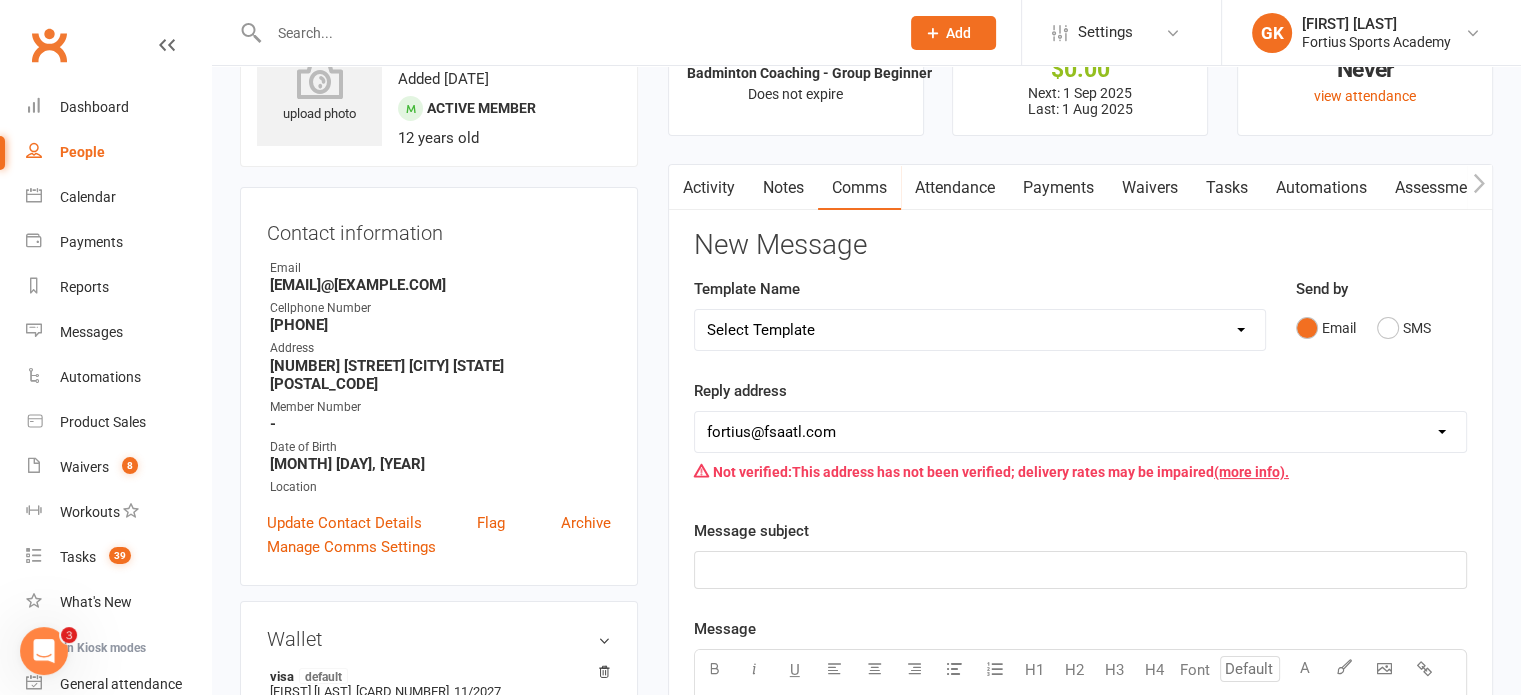 scroll, scrollTop: 91, scrollLeft: 0, axis: vertical 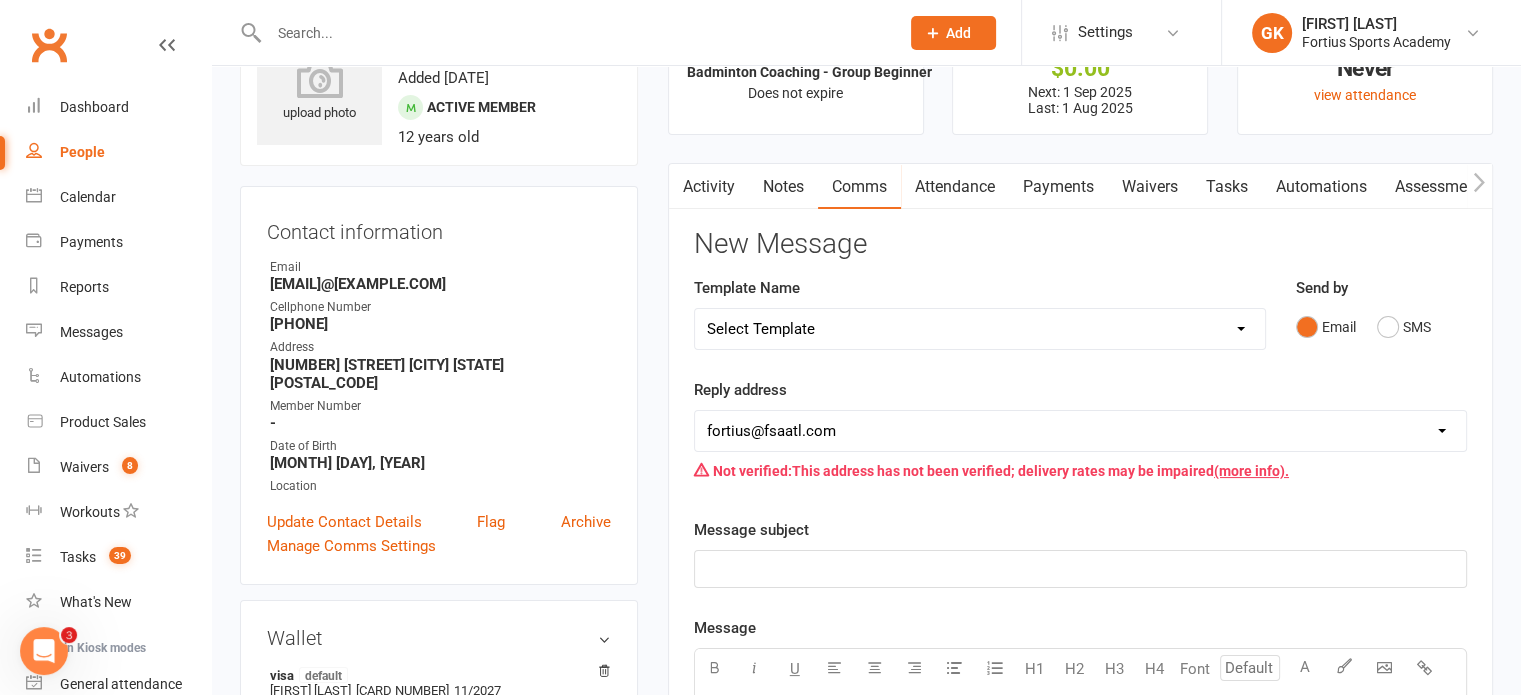 click on "Activity" at bounding box center (709, 187) 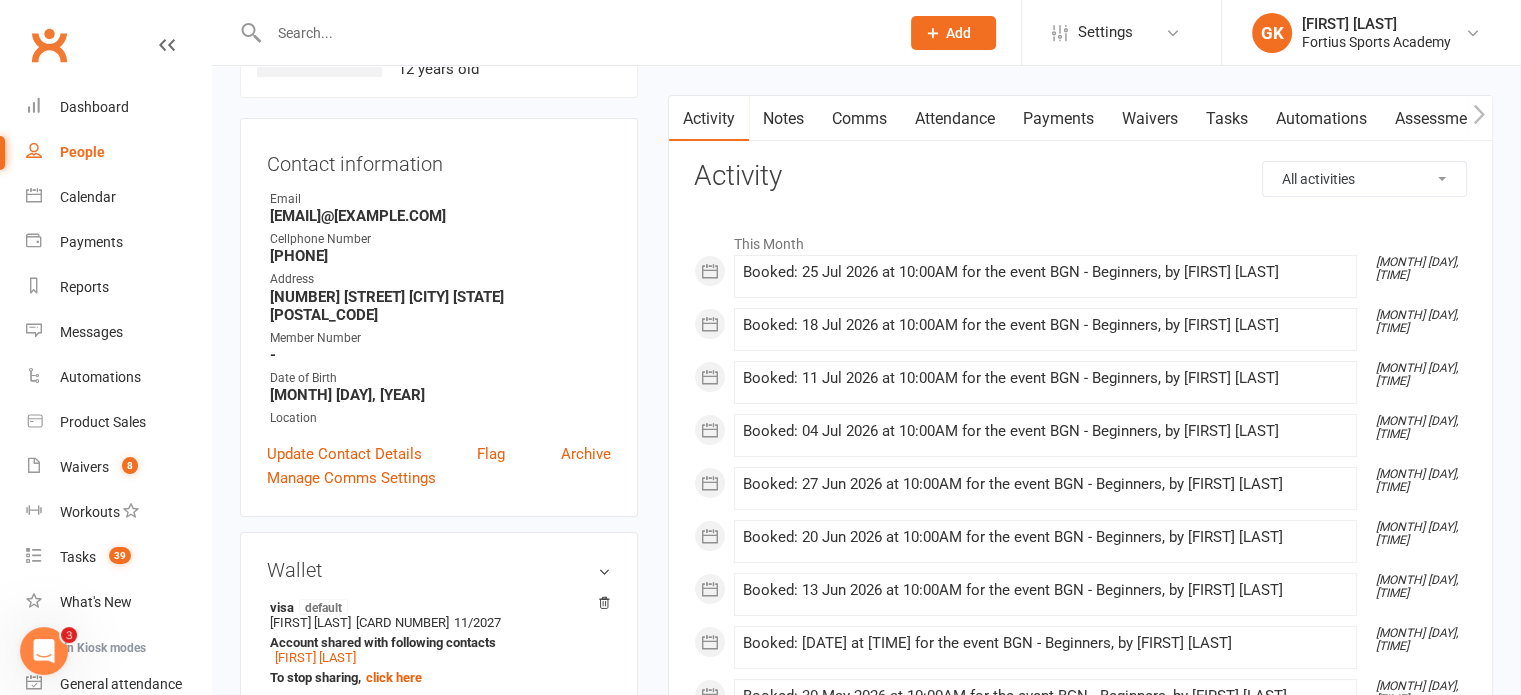 scroll, scrollTop: 0, scrollLeft: 0, axis: both 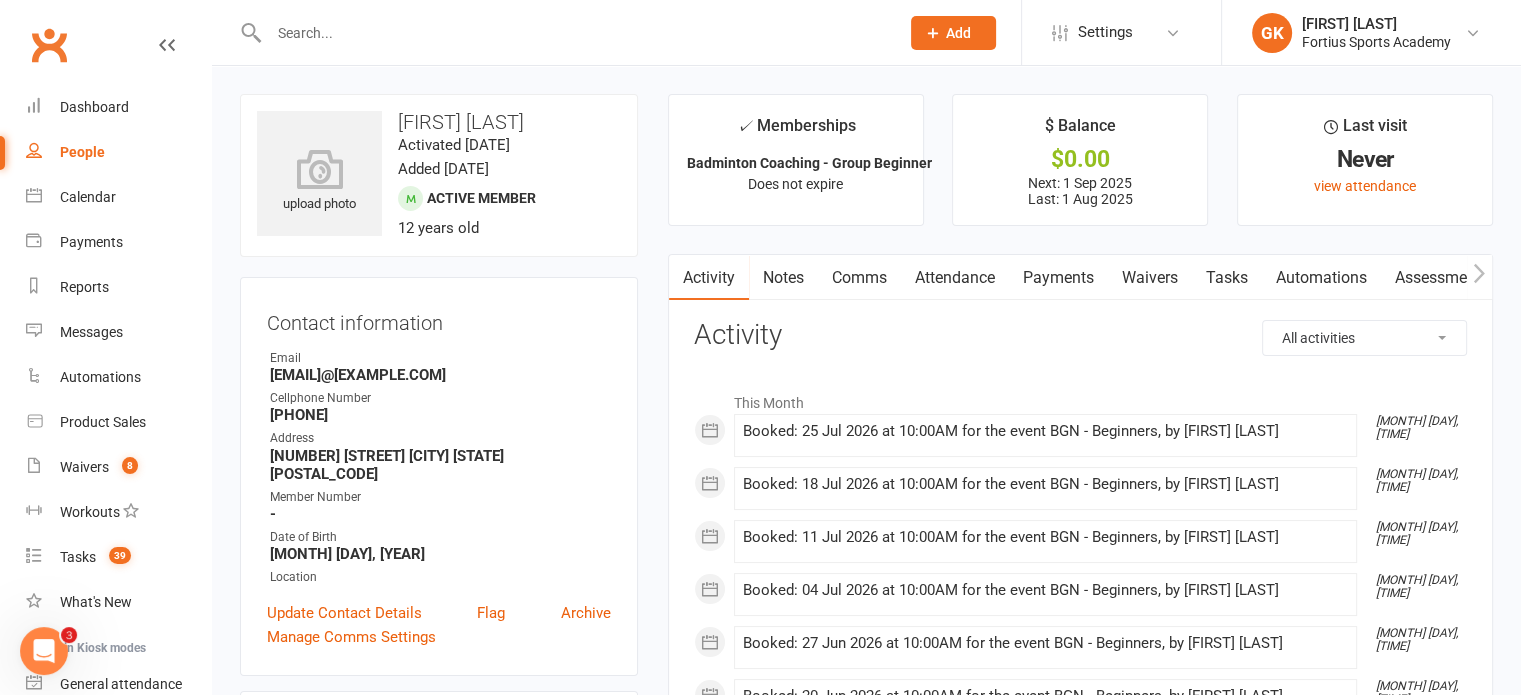 click on "Comms" at bounding box center (859, 278) 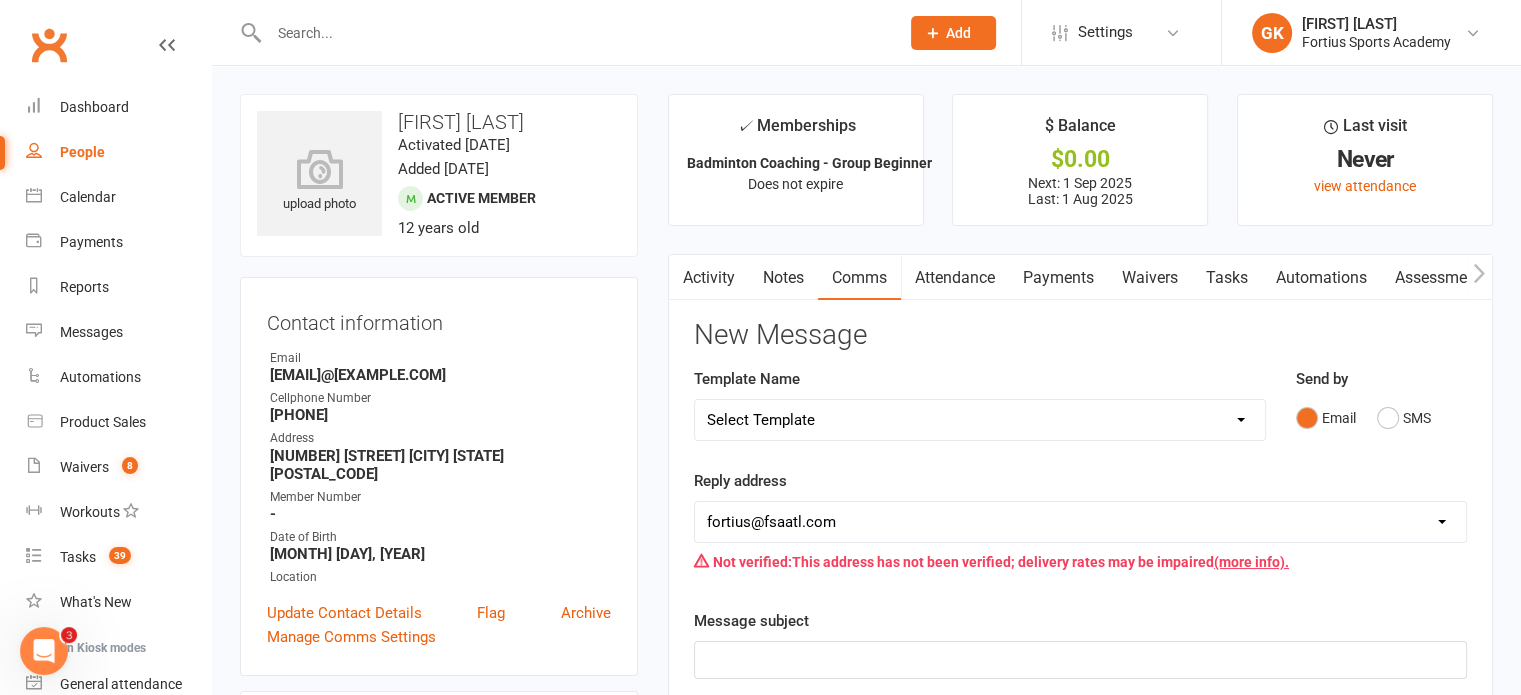 click on "[EMAIL] FSA Coaching | Refund Request | Pending" at bounding box center (980, 420) 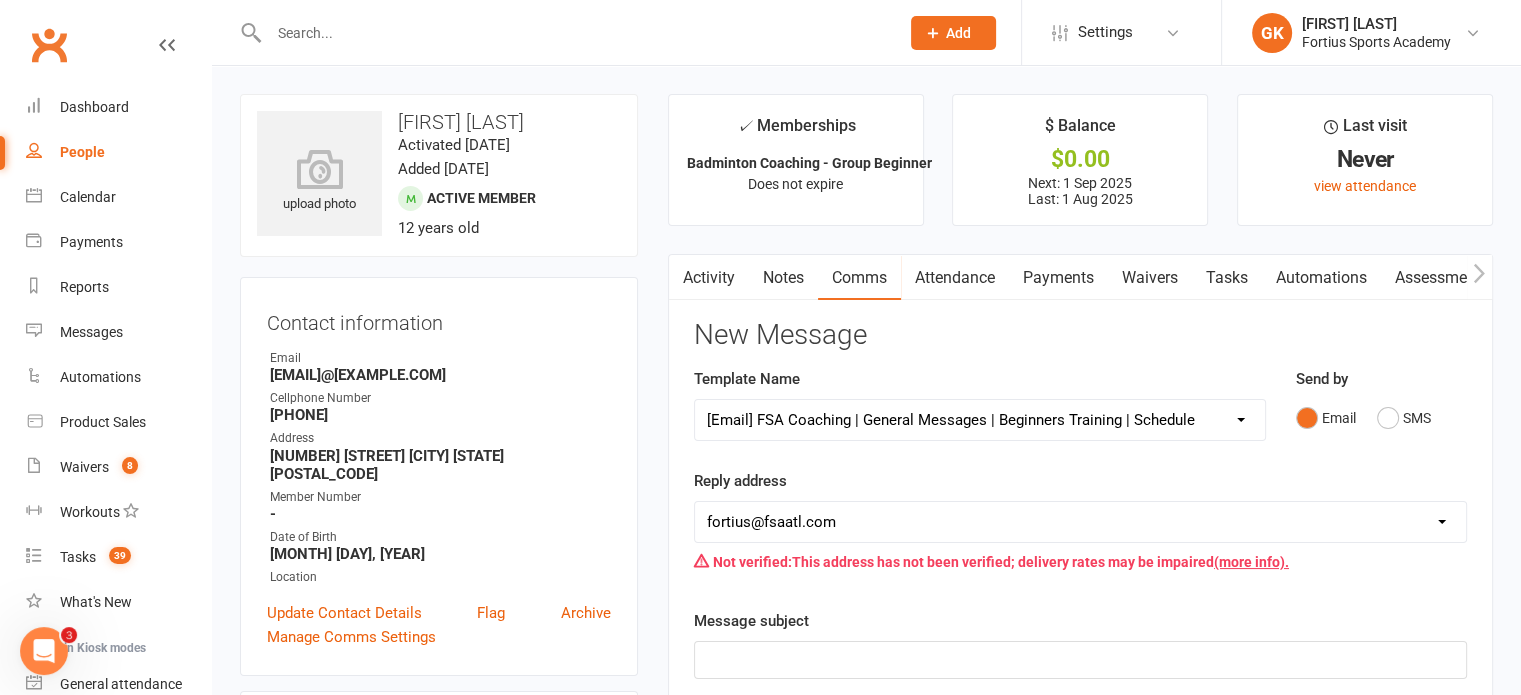 click on "[EMAIL] FSA Coaching | Refund Request | Pending" at bounding box center [980, 420] 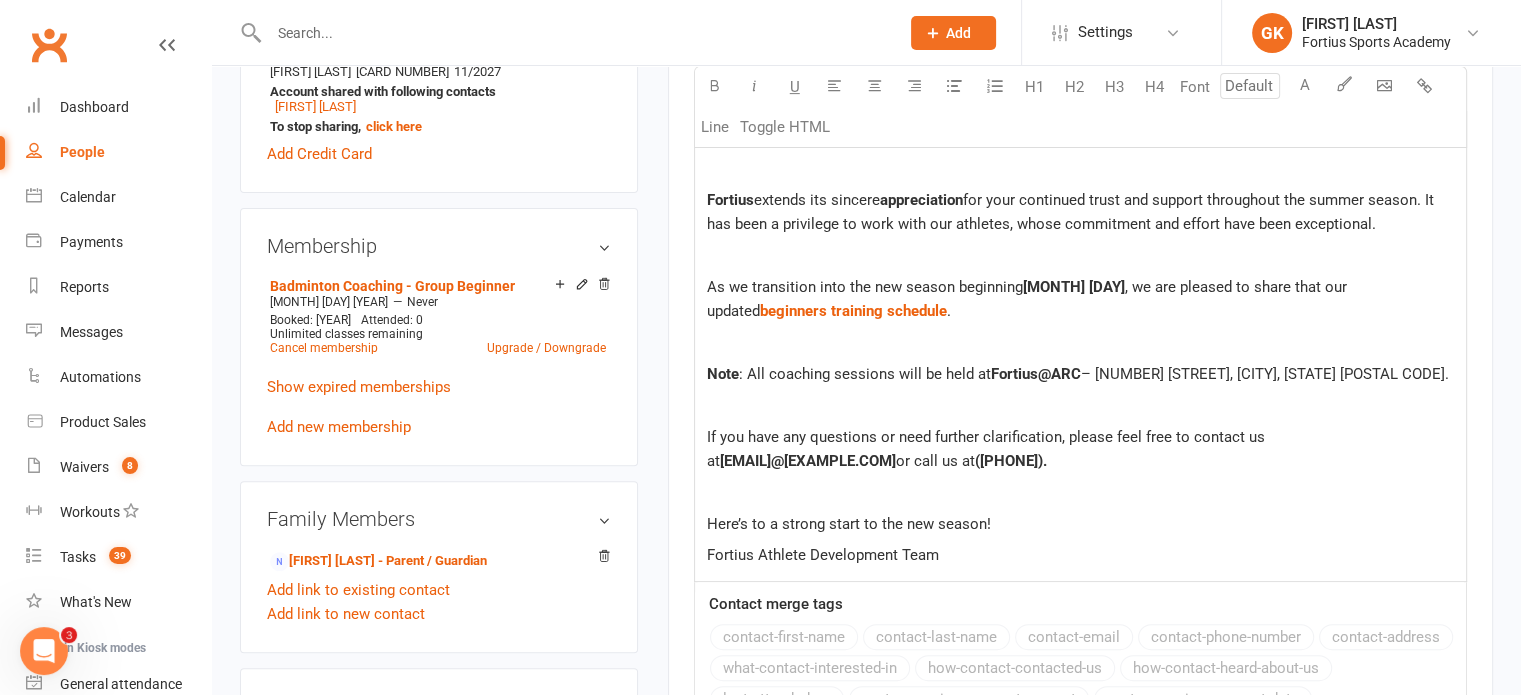 scroll, scrollTop: 747, scrollLeft: 0, axis: vertical 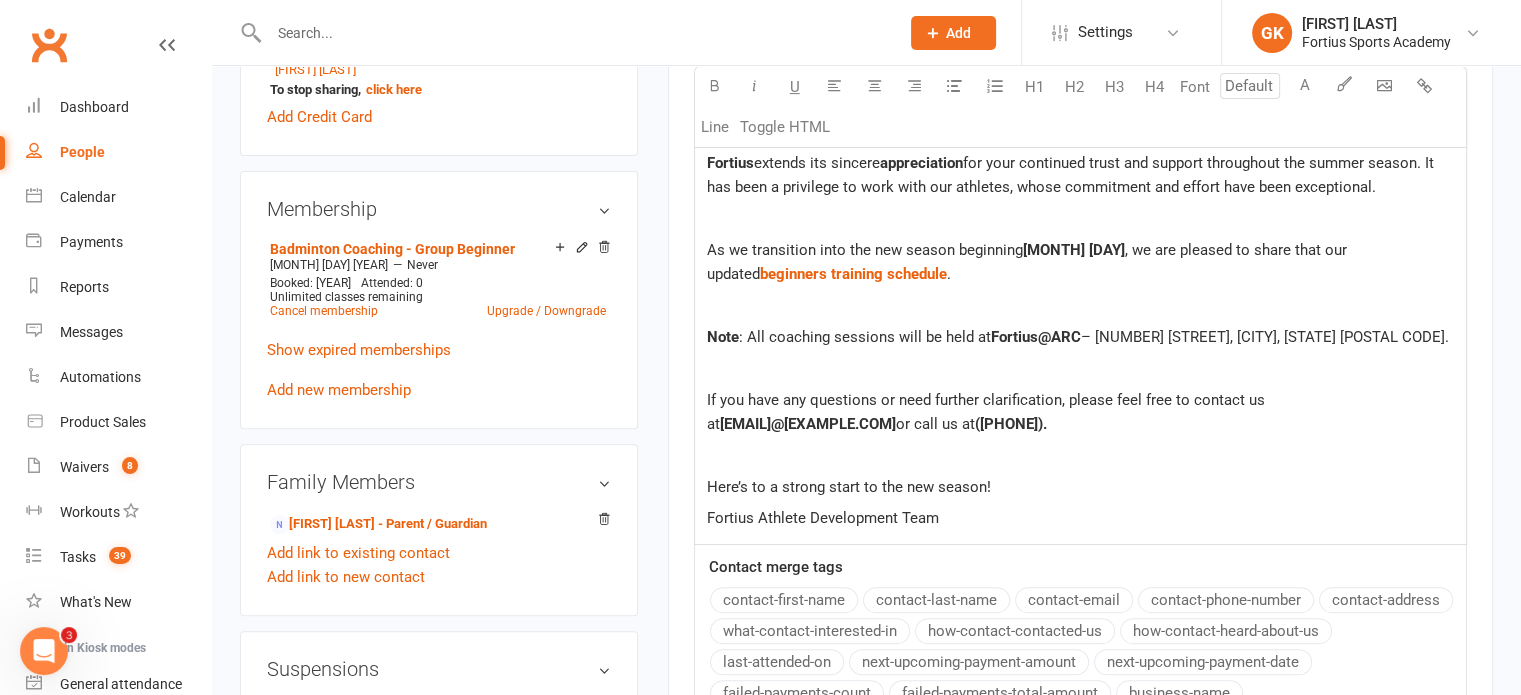 click 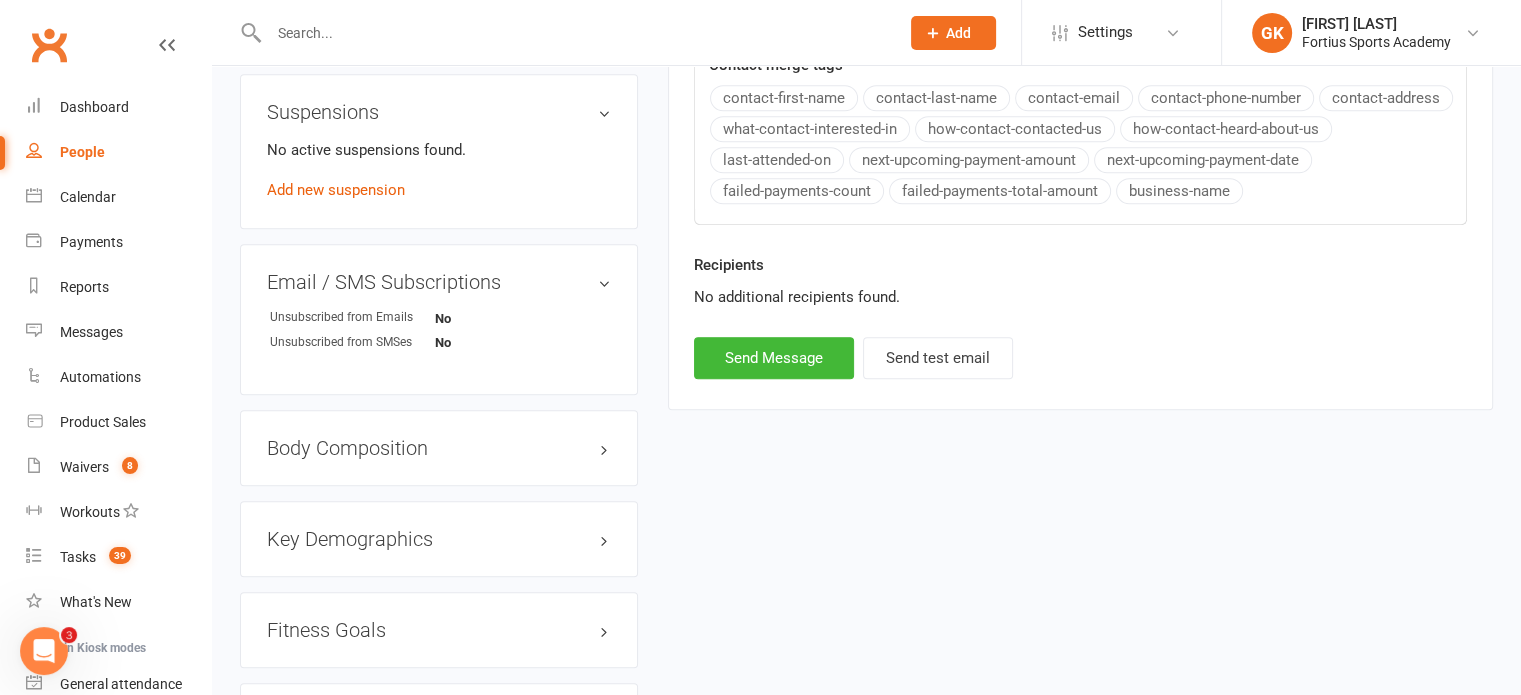scroll, scrollTop: 1302, scrollLeft: 0, axis: vertical 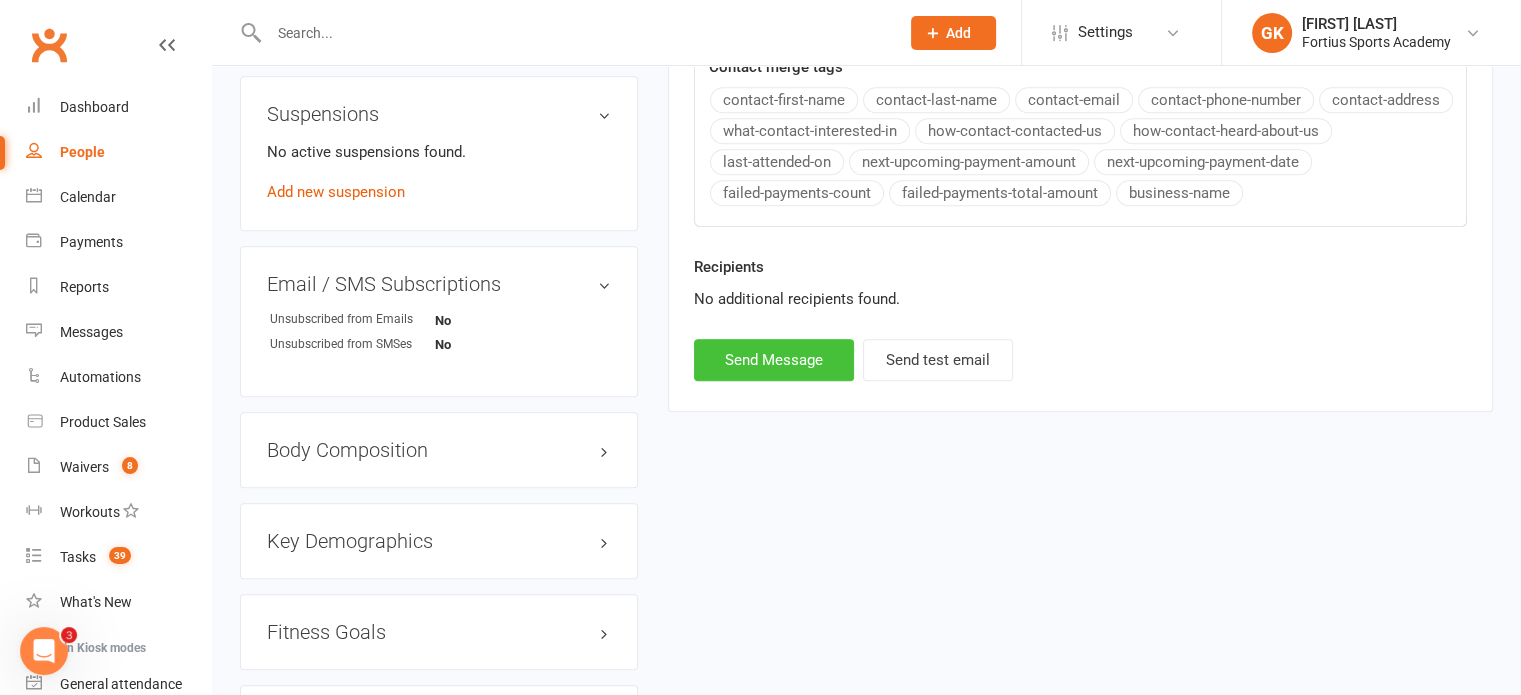 click on "Send Message" at bounding box center (774, 360) 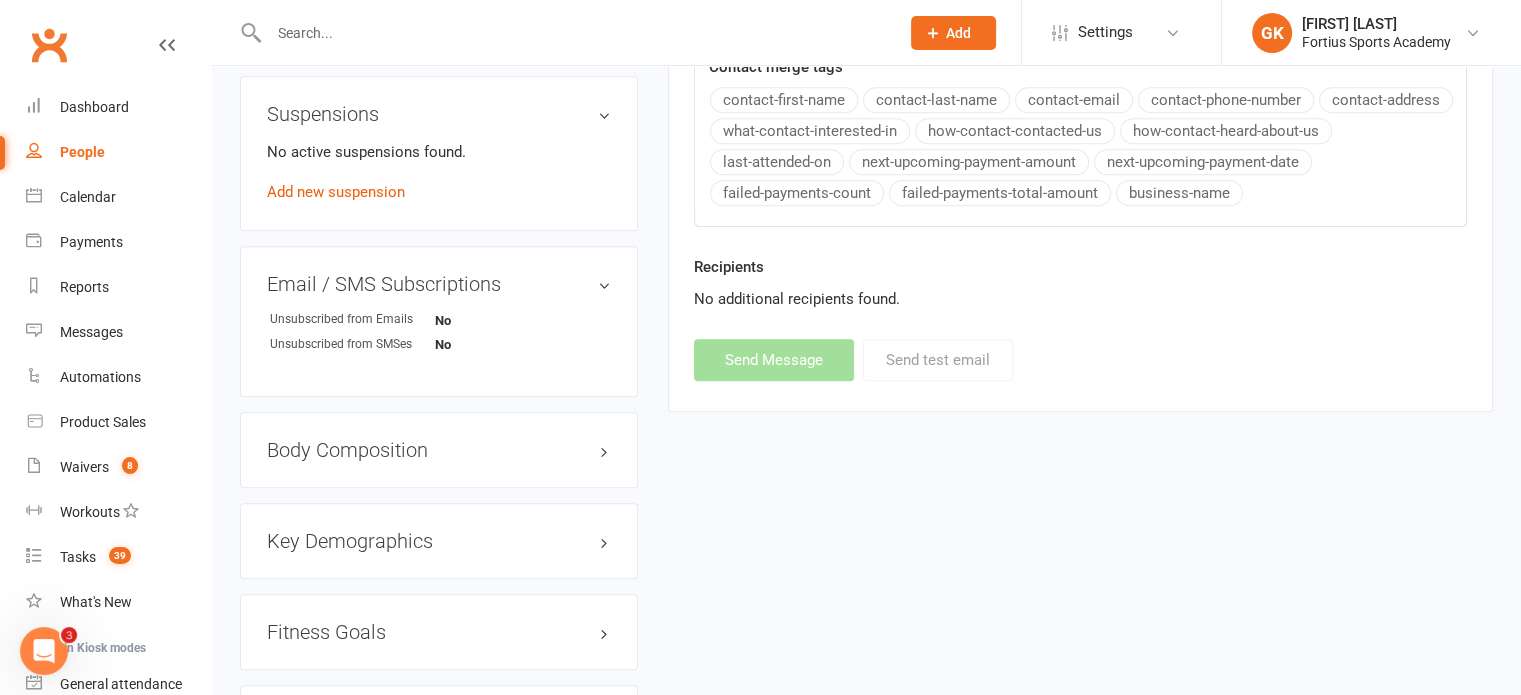 select 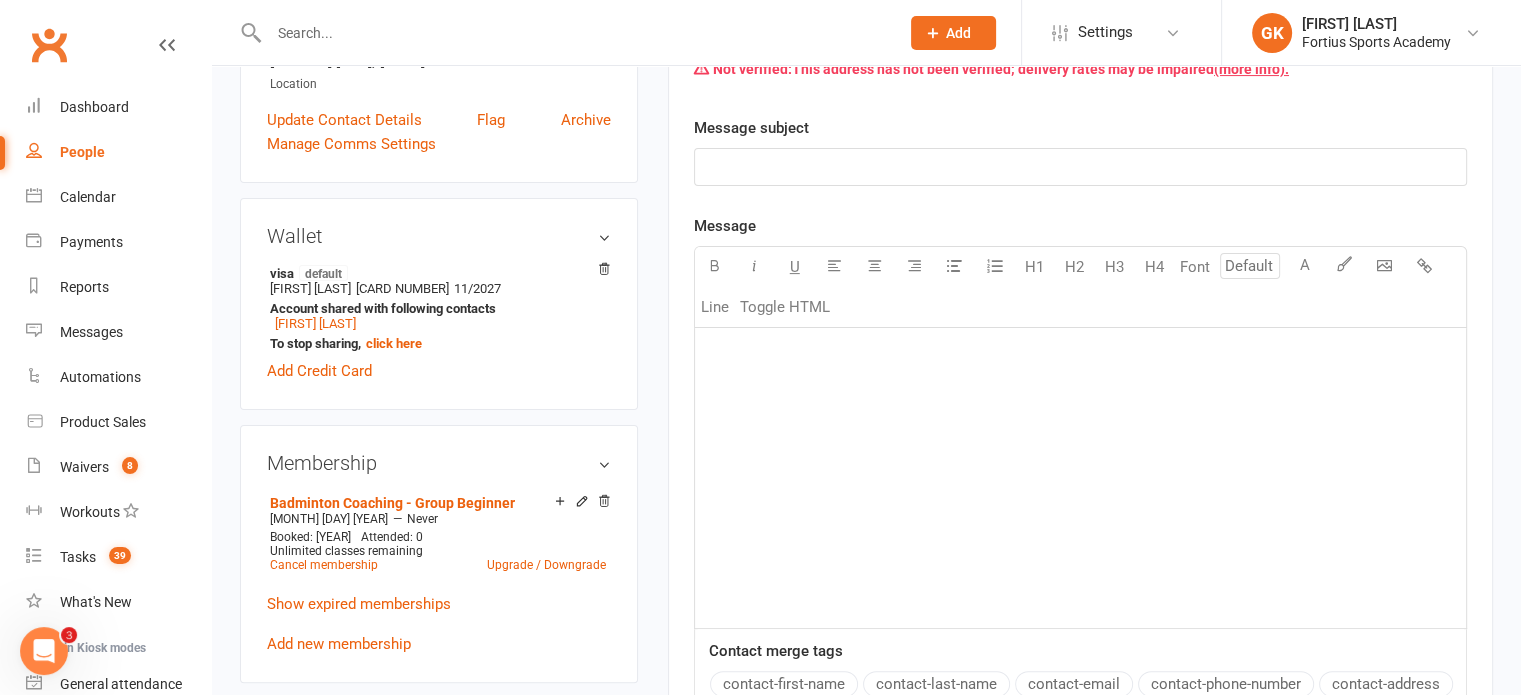 scroll, scrollTop: 217, scrollLeft: 0, axis: vertical 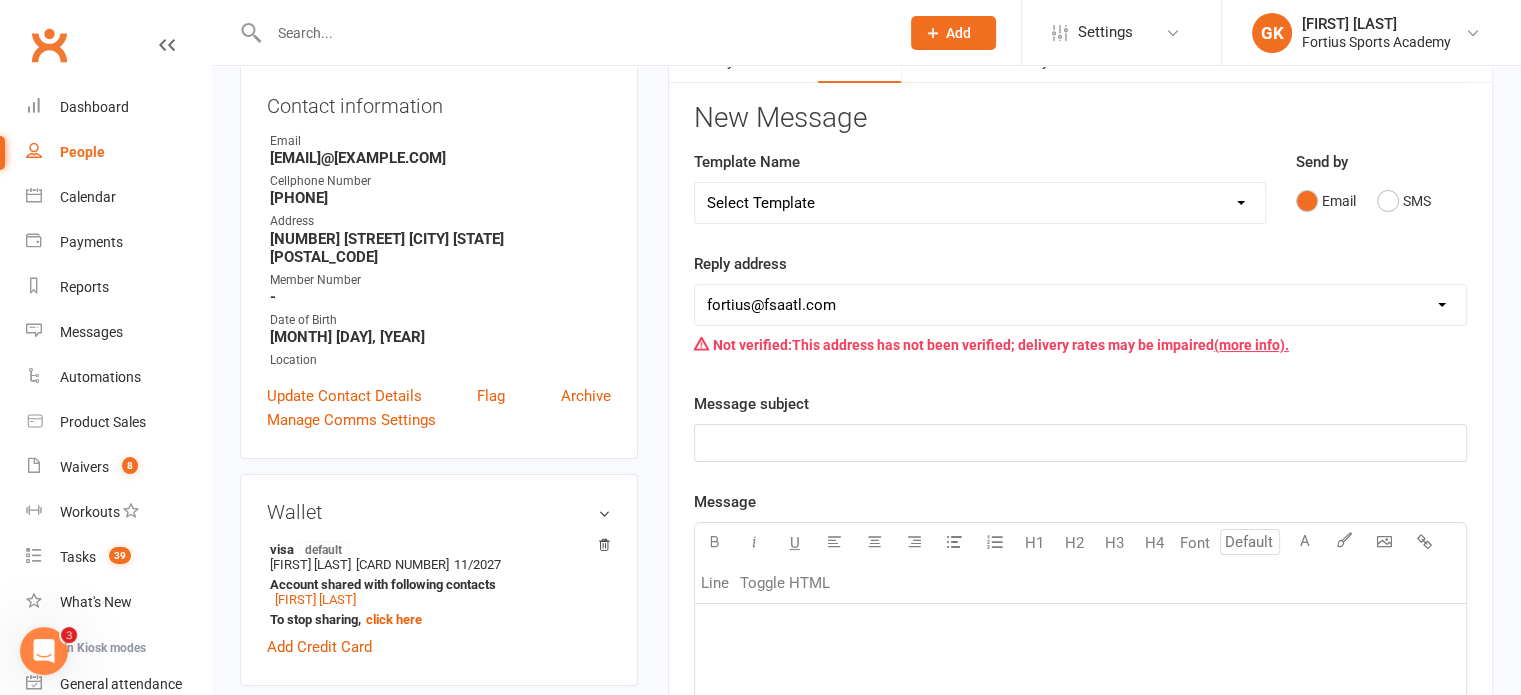 click on "[EMAIL]@[EXAMPLE.COM] [EMAIL]@[EXAMPLE.COM] [EMAIL]@[EXAMPLE.COM] [EMAIL]@[EXAMPLE.COM] [EMAIL]@[EXAMPLE.COM] [EMAIL]@[EXAMPLE.COM] [EMAIL]@[EXAMPLE.COM] [EMAIL]@[EXAMPLE.COM] [EMAIL]@[EXAMPLE.COM]" at bounding box center [1080, 305] 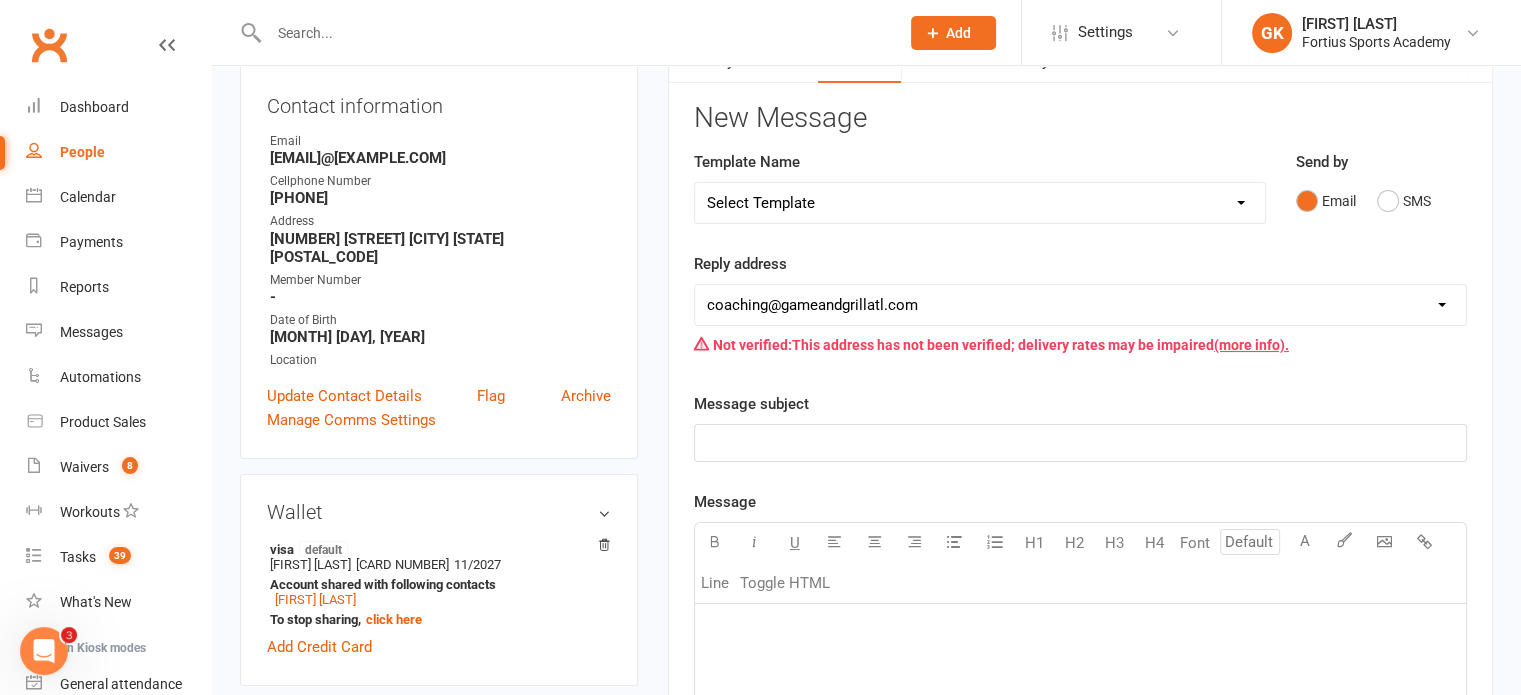click on "[EMAIL]@[EXAMPLE.COM] [EMAIL]@[EXAMPLE.COM] [EMAIL]@[EXAMPLE.COM] [EMAIL]@[EXAMPLE.COM] [EMAIL]@[EXAMPLE.COM] [EMAIL]@[EXAMPLE.COM] [EMAIL]@[EXAMPLE.COM] [EMAIL]@[EXAMPLE.COM] [EMAIL]@[EXAMPLE.COM]" at bounding box center (1080, 305) 